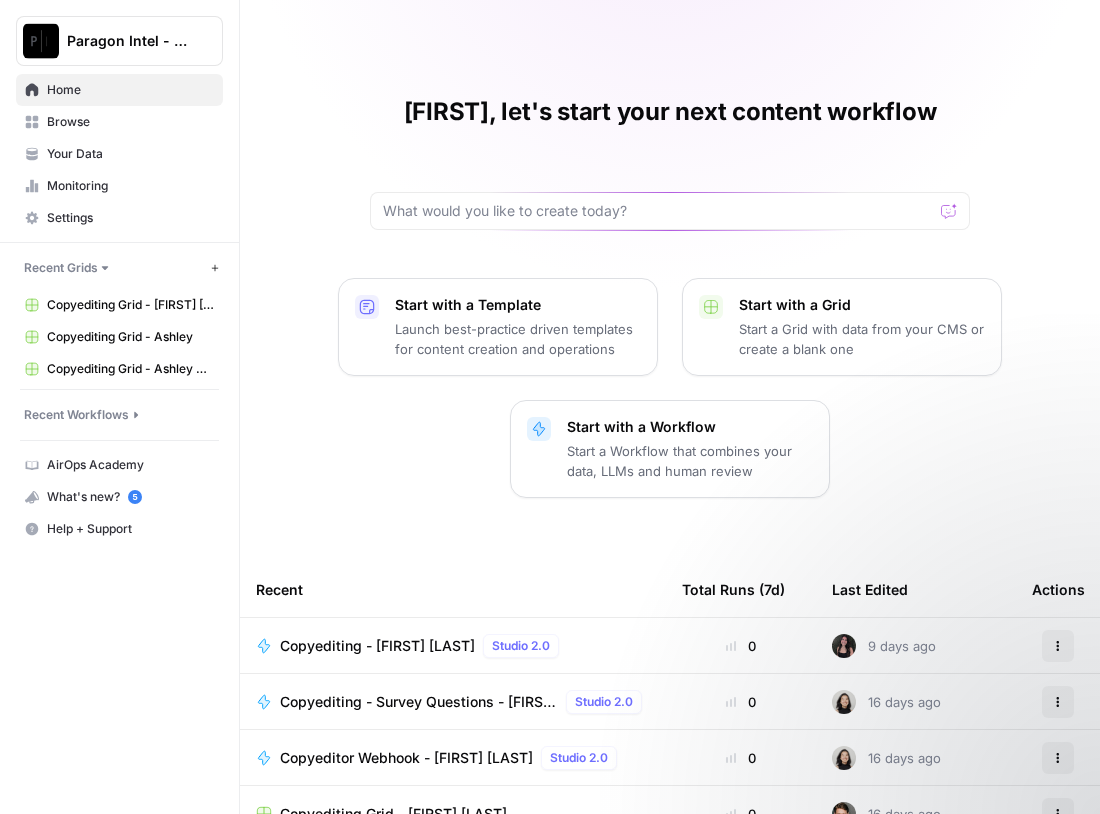 scroll, scrollTop: 0, scrollLeft: 0, axis: both 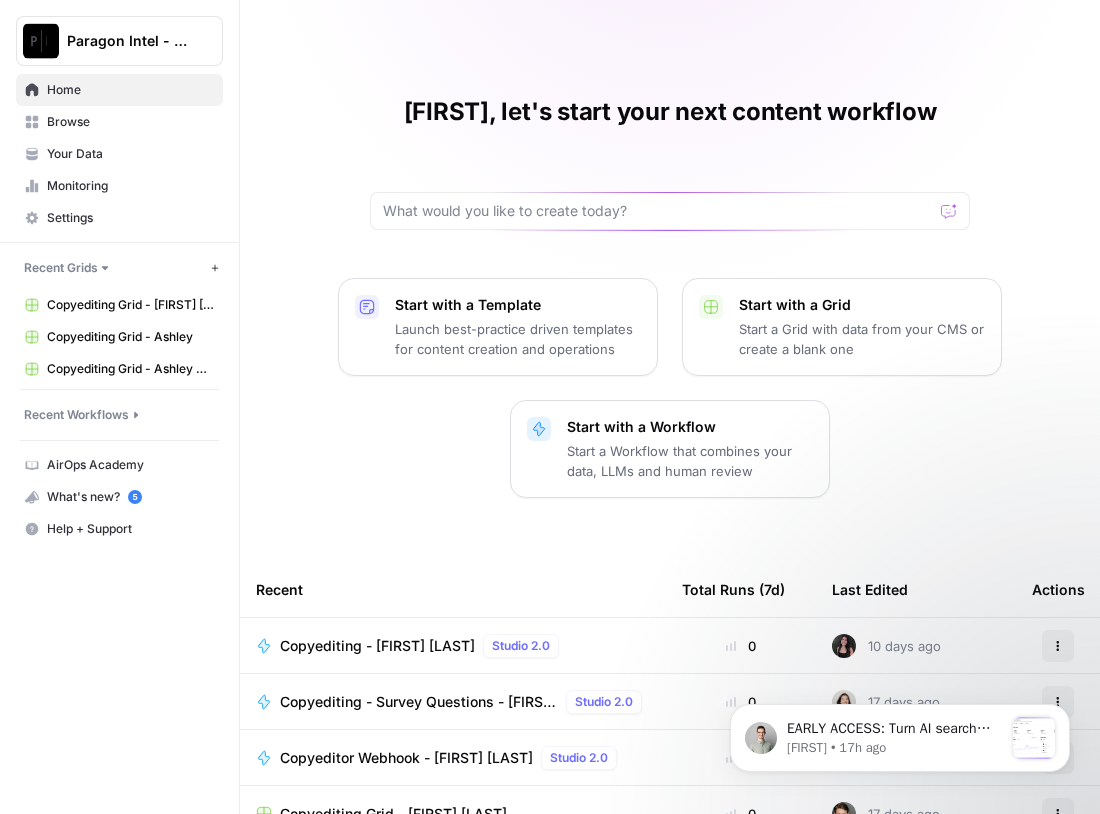 click on "Home" at bounding box center (130, 90) 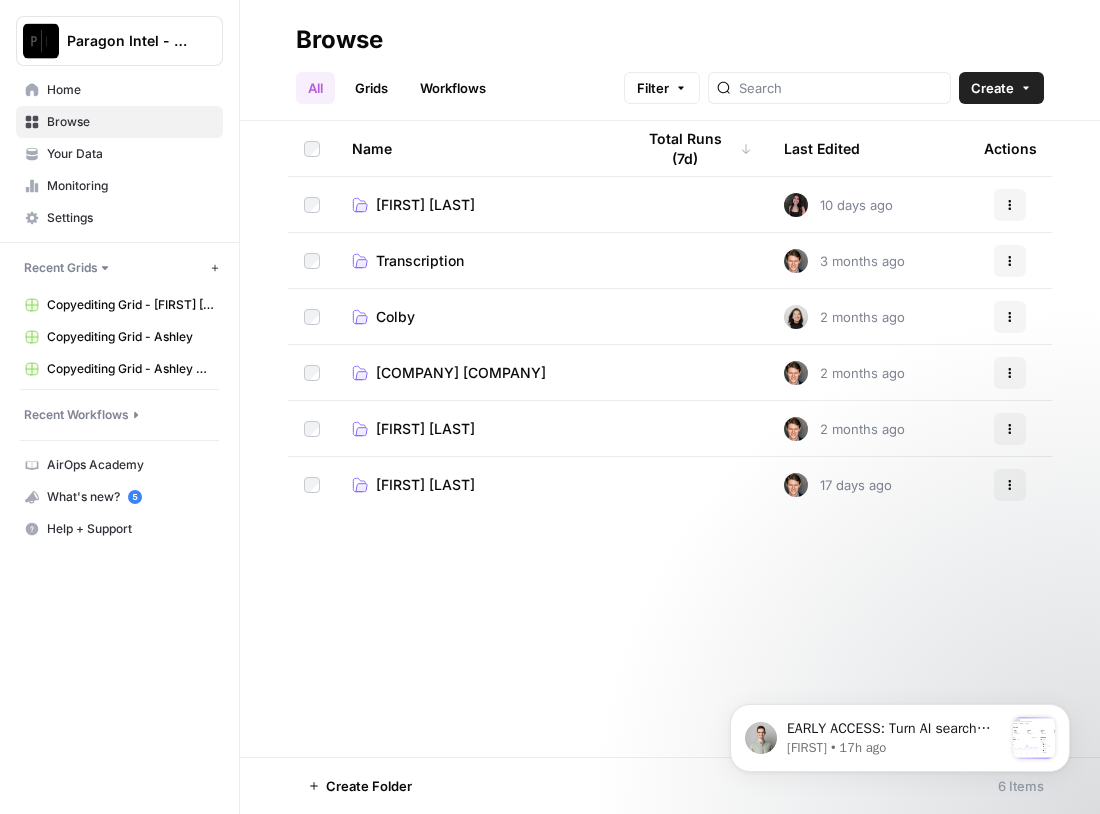 click on "[COMPANY] [COMPANY]" at bounding box center (461, 373) 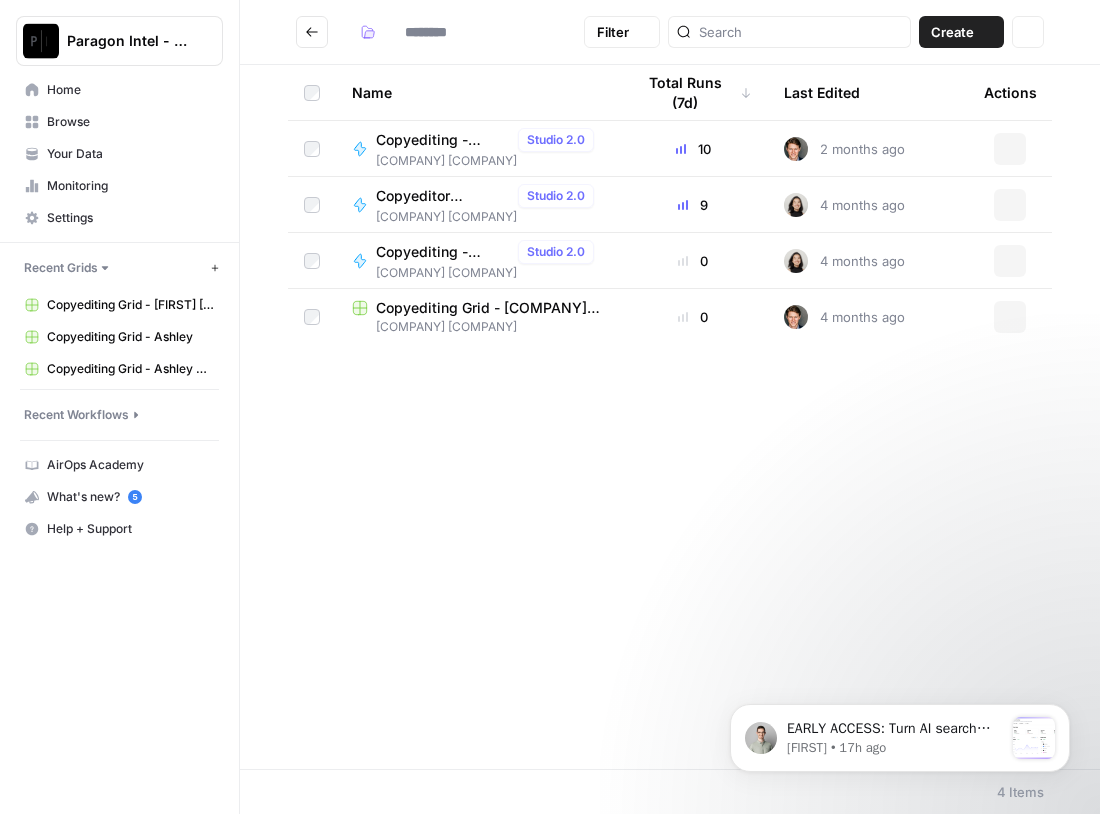 type on "**********" 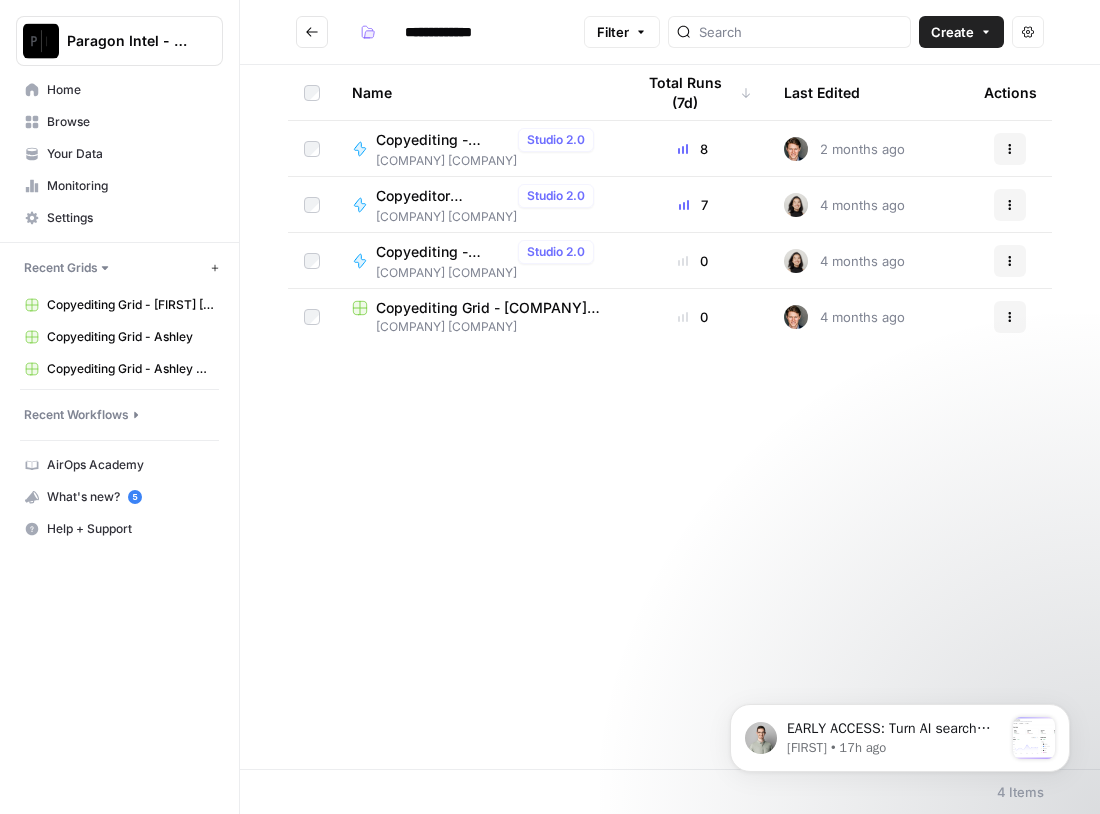 click on "Copyeditor Webhook - [COMPANY] [COMPANY]" at bounding box center [443, 196] 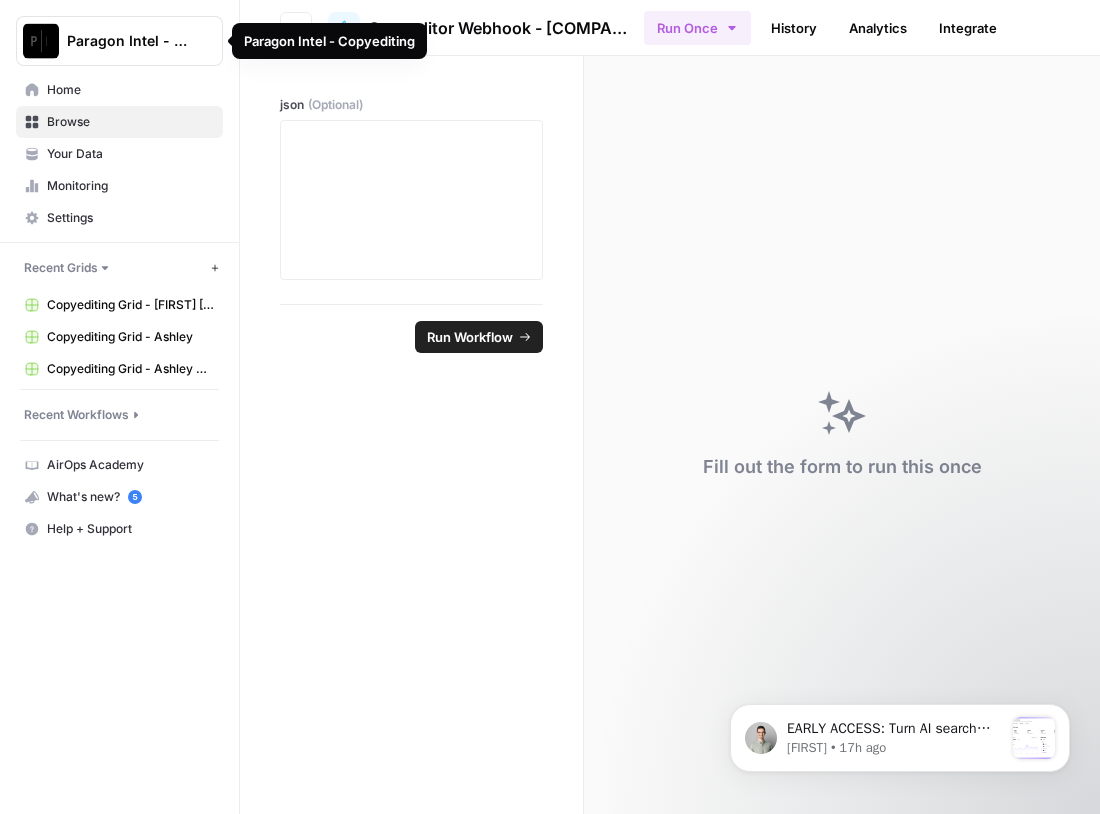click on "Paragon Intel - Copyediting" at bounding box center [329, 41] 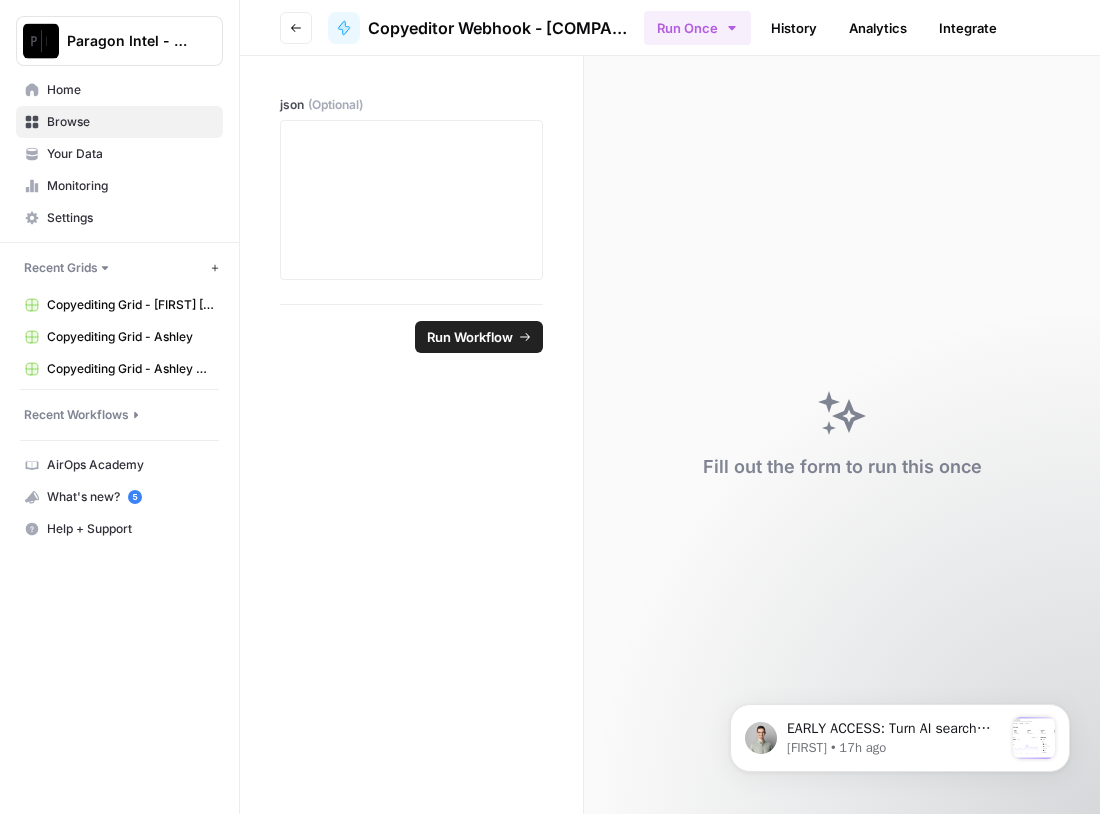 click on "Go back" at bounding box center (296, 28) 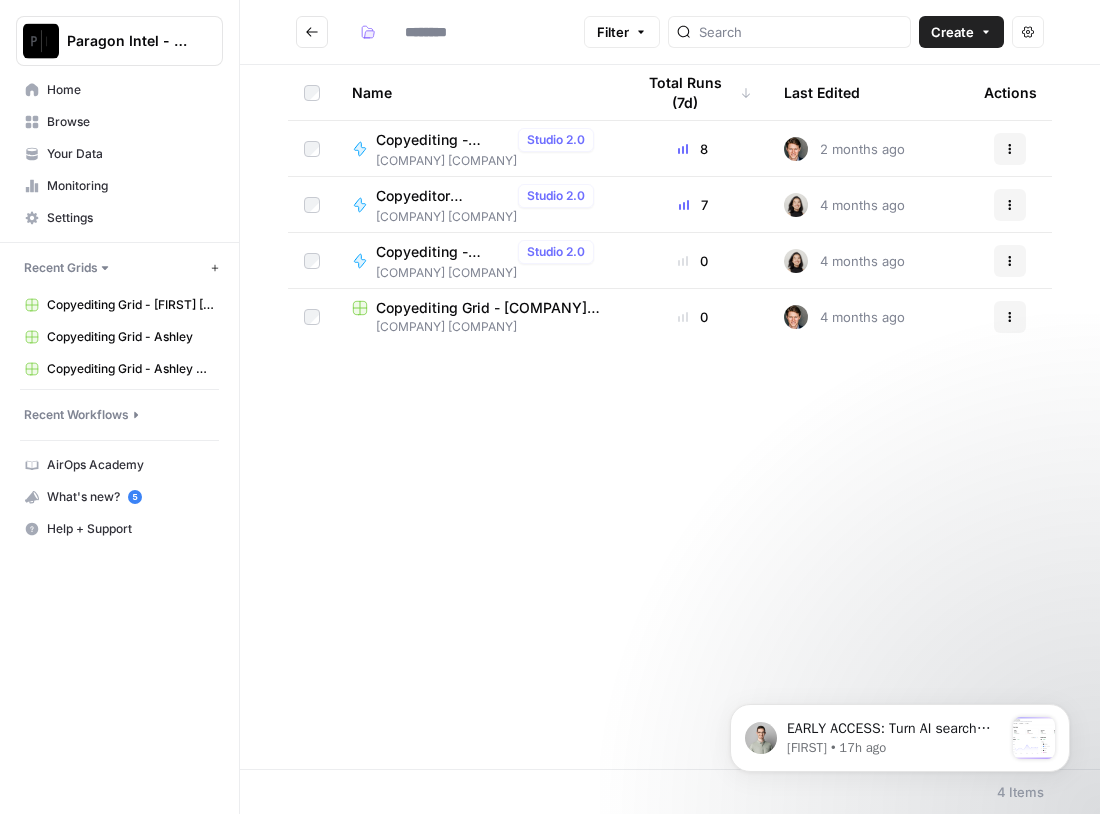 type on "**********" 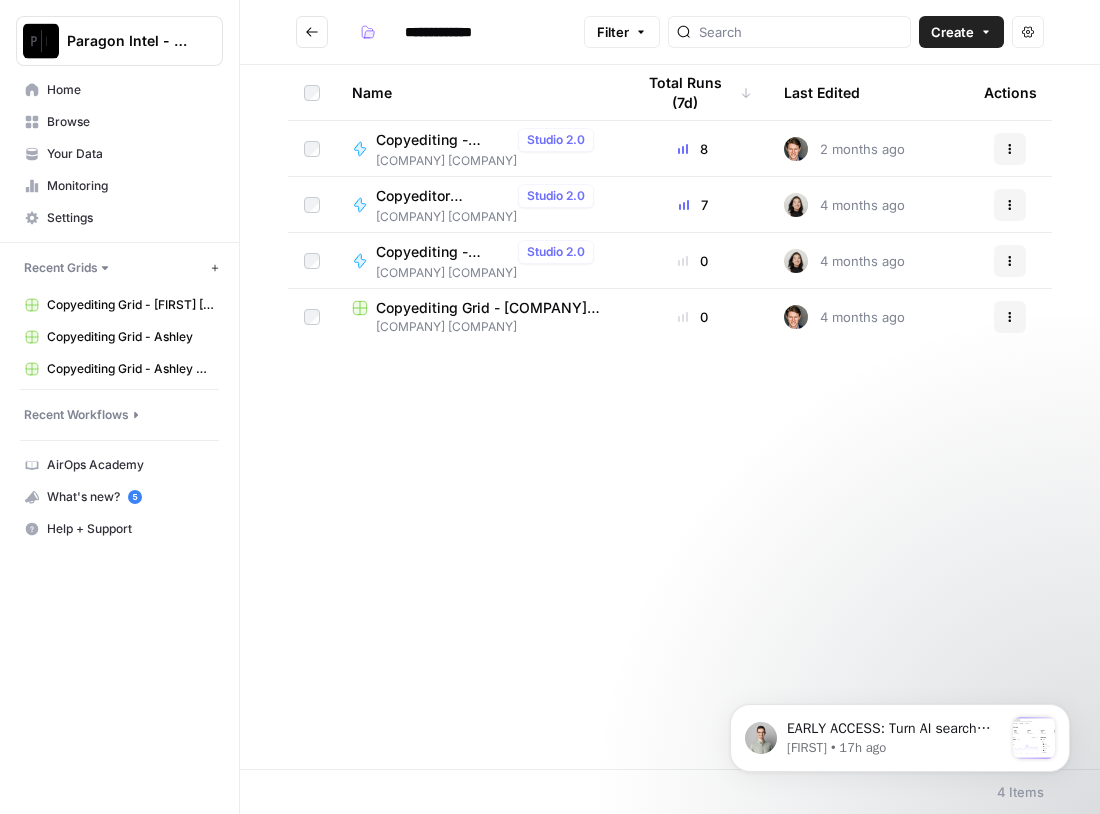 click on "Copyediting - Emirjona Cake" at bounding box center (443, 140) 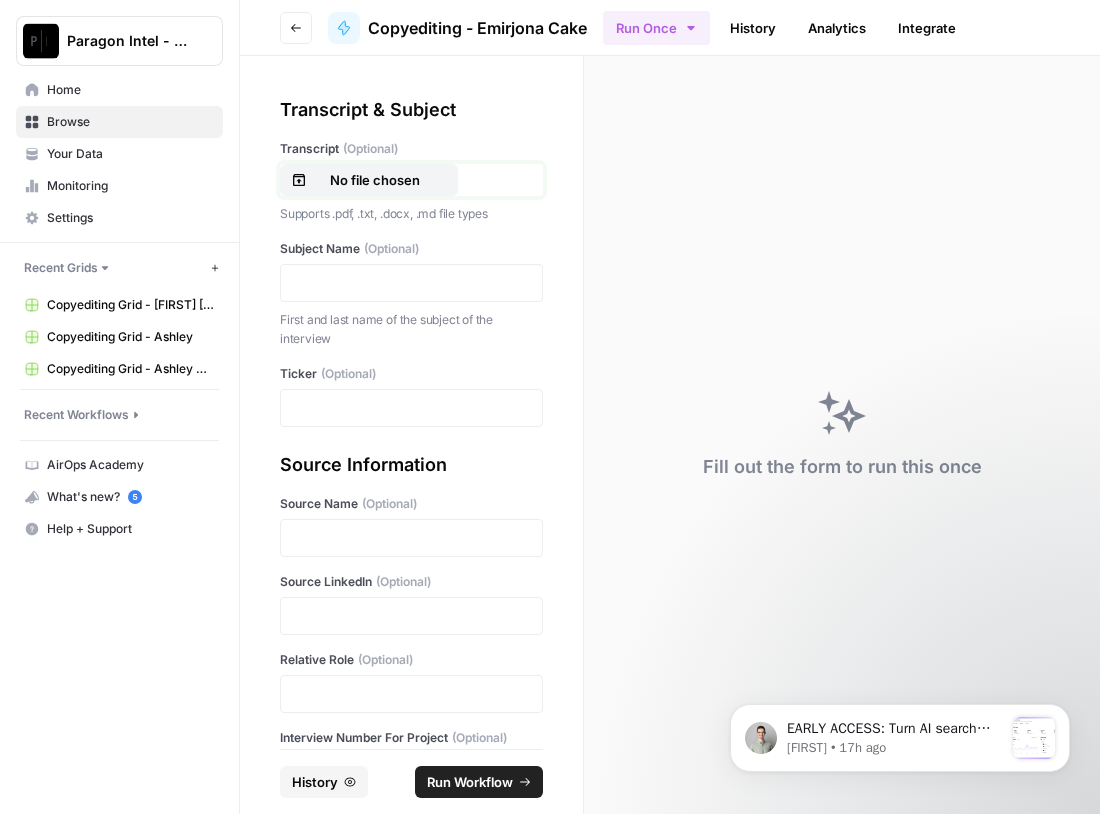 click on "No file chosen" at bounding box center [375, 180] 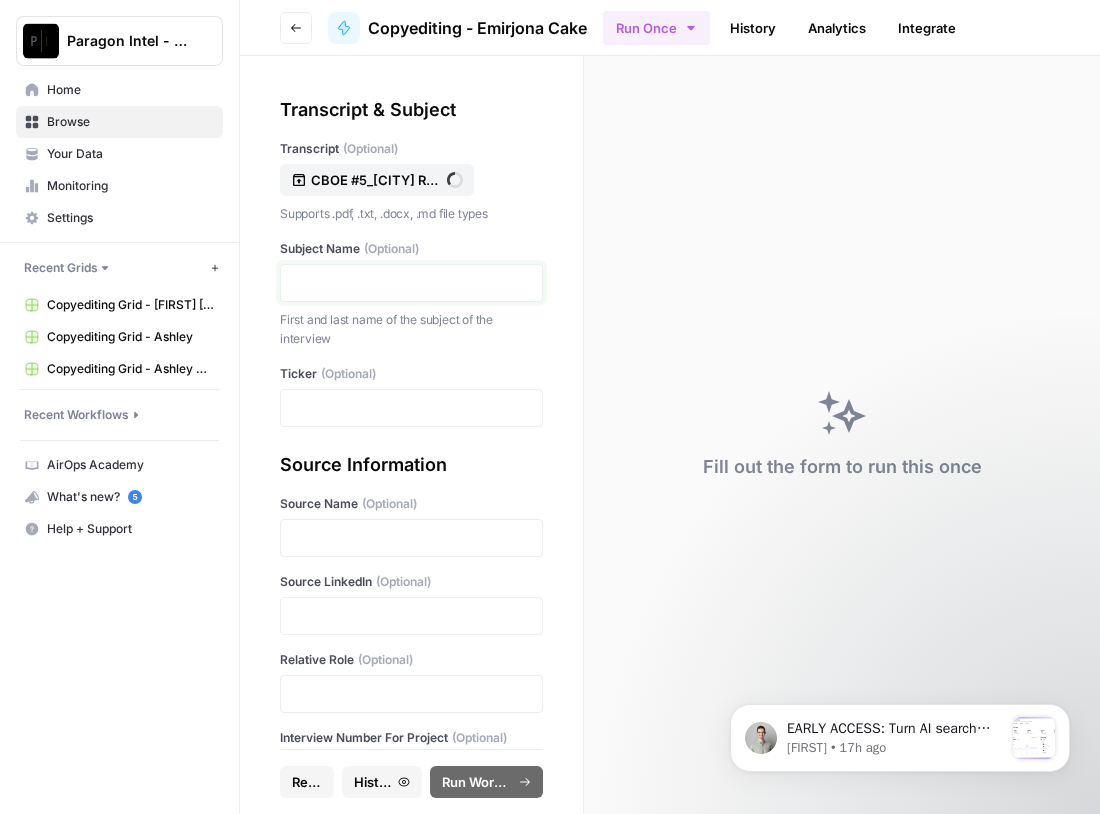 click at bounding box center (411, 283) 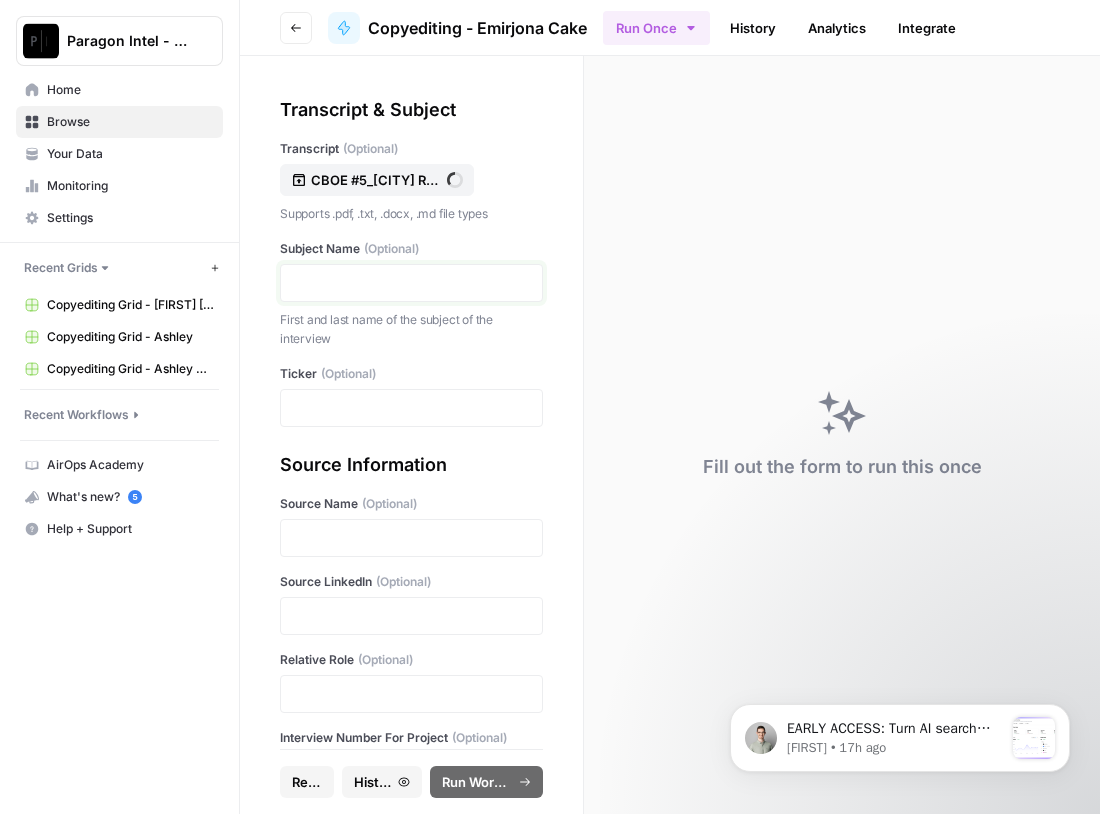 type 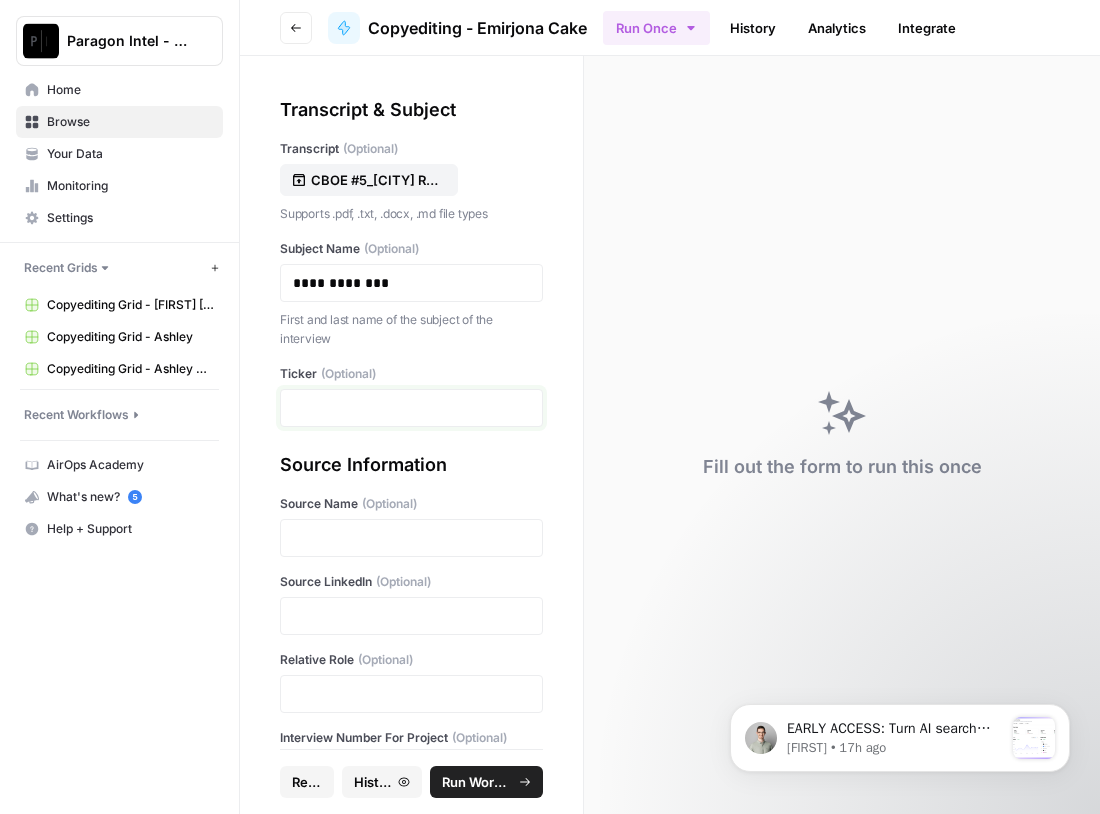 click at bounding box center [411, 408] 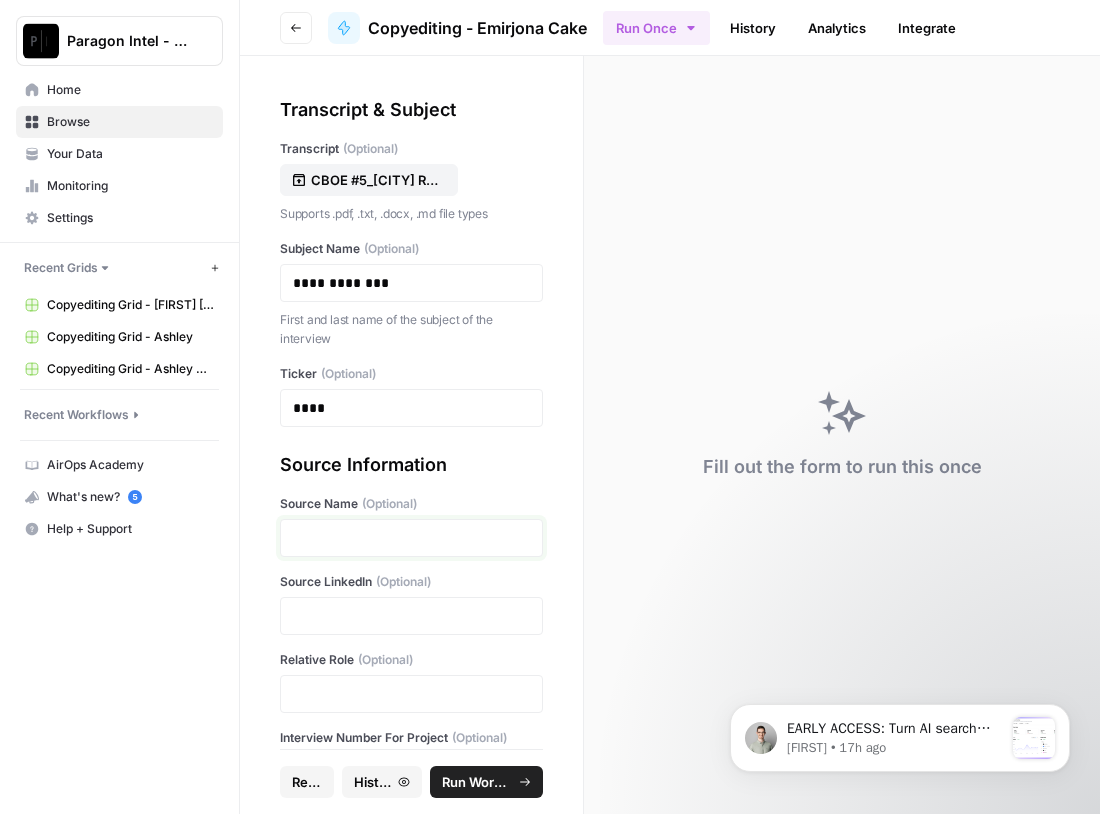 click at bounding box center (411, 538) 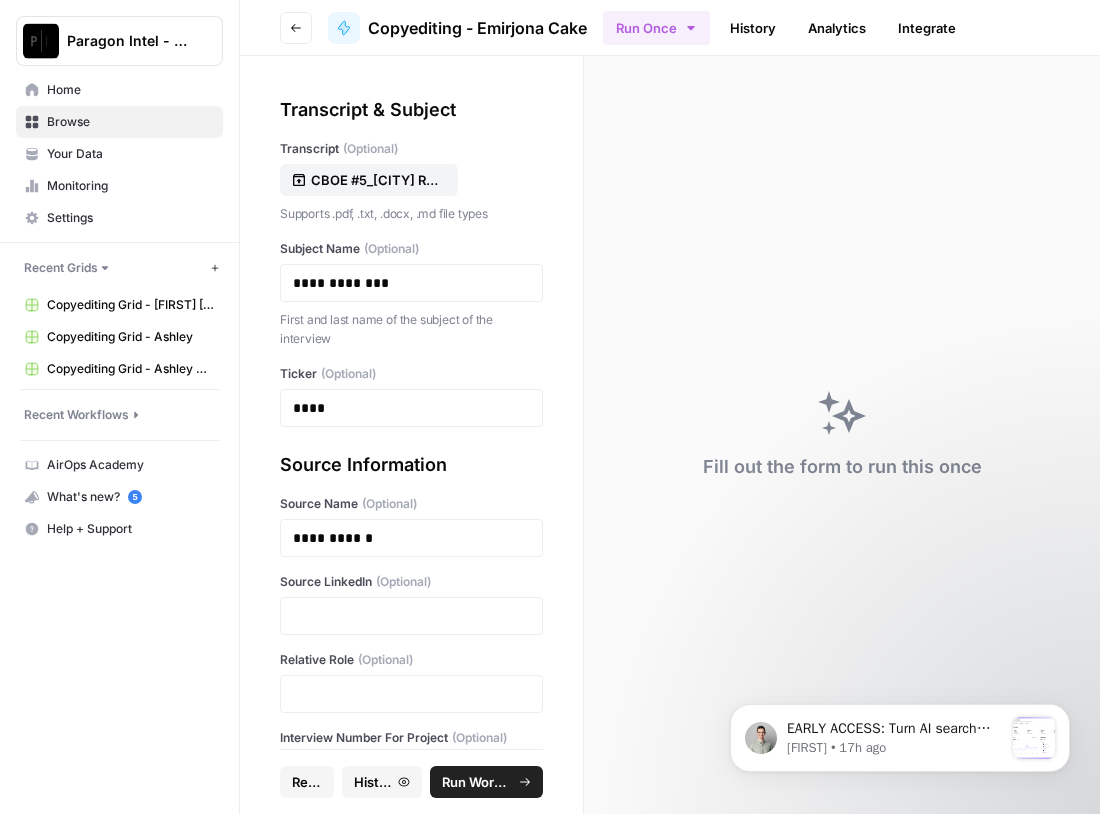 click on "Source LinkedIn (Optional)" at bounding box center (411, 604) 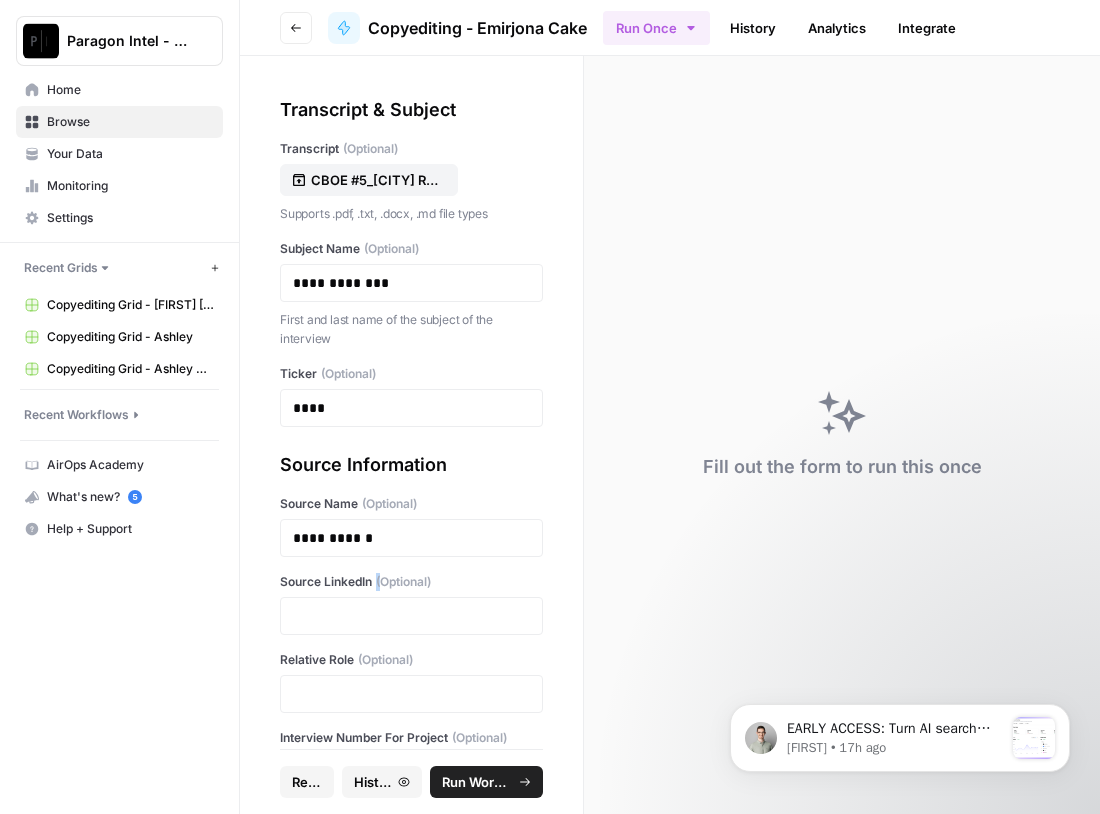 click on "Source LinkedIn (Optional)" at bounding box center [411, 604] 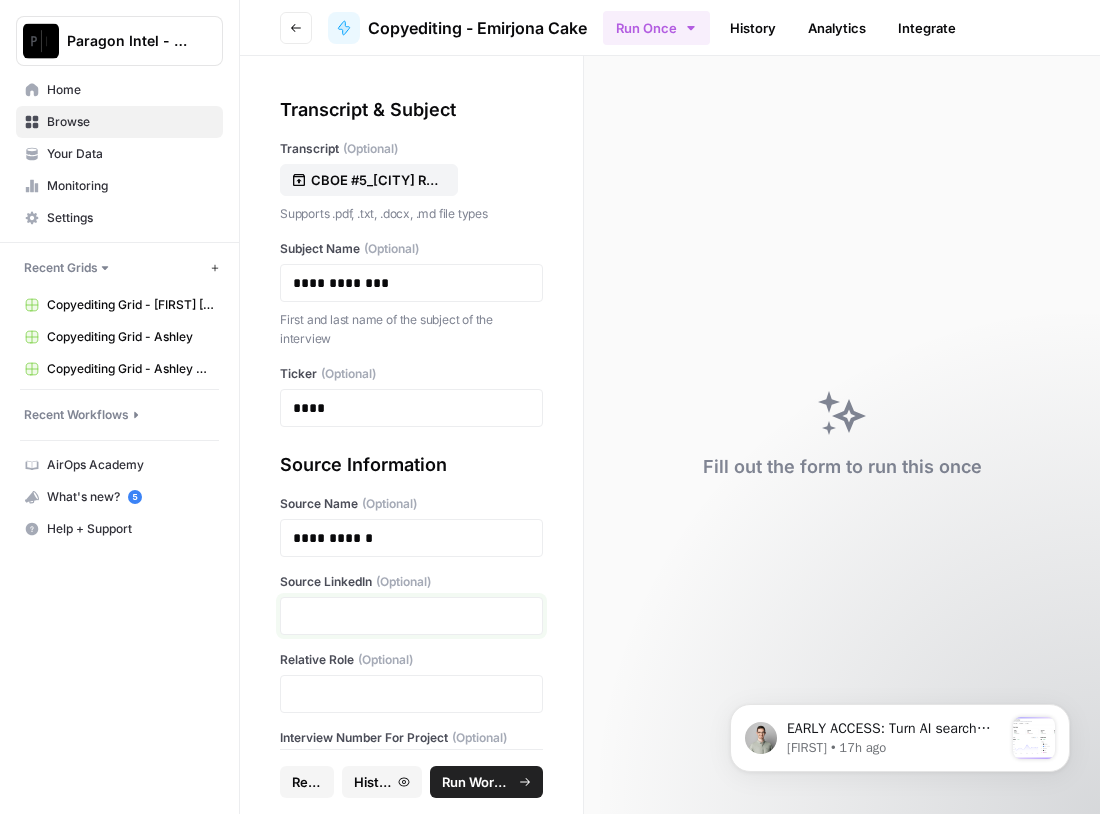 click at bounding box center (411, 616) 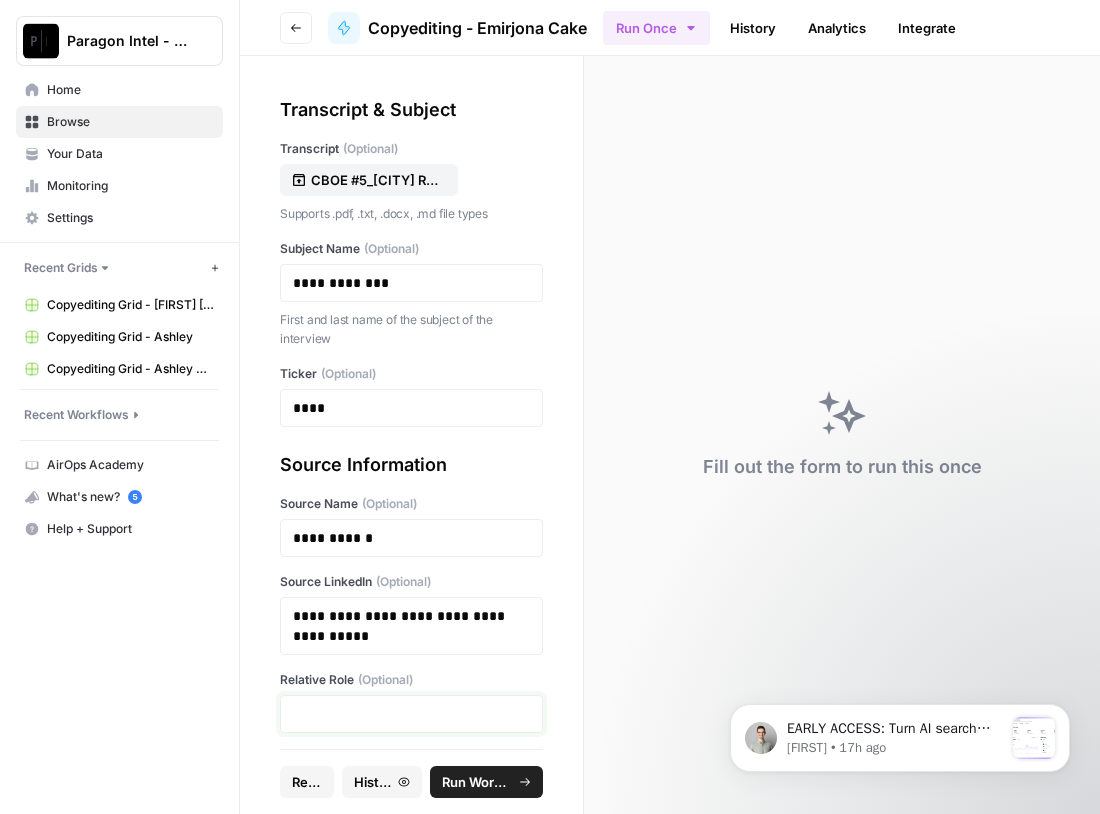 click at bounding box center [411, 714] 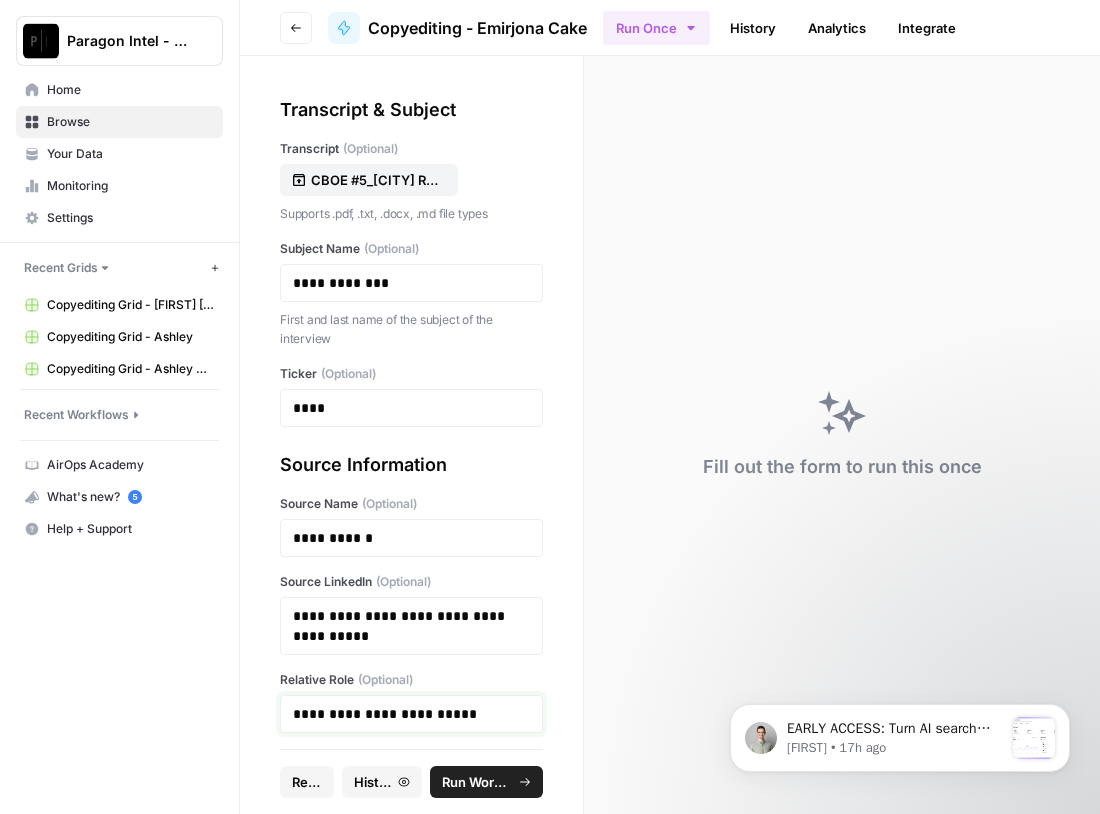 scroll, scrollTop: 178, scrollLeft: 0, axis: vertical 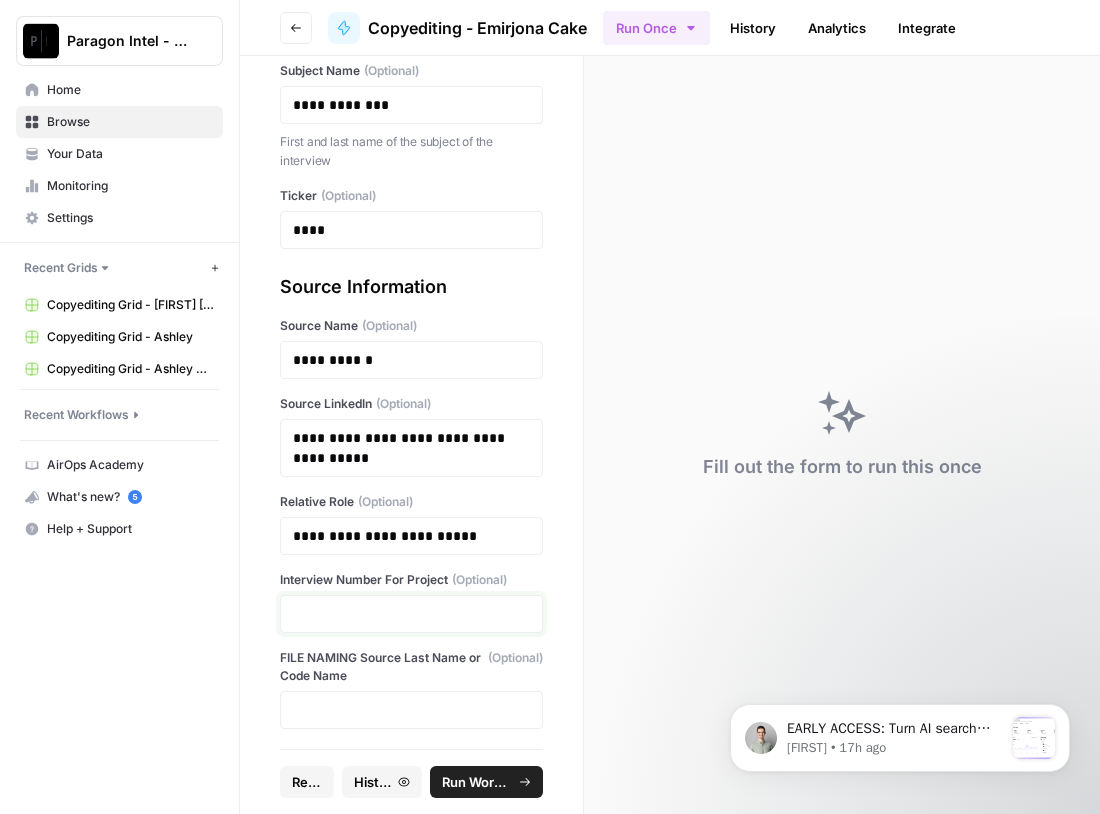 click at bounding box center (411, 614) 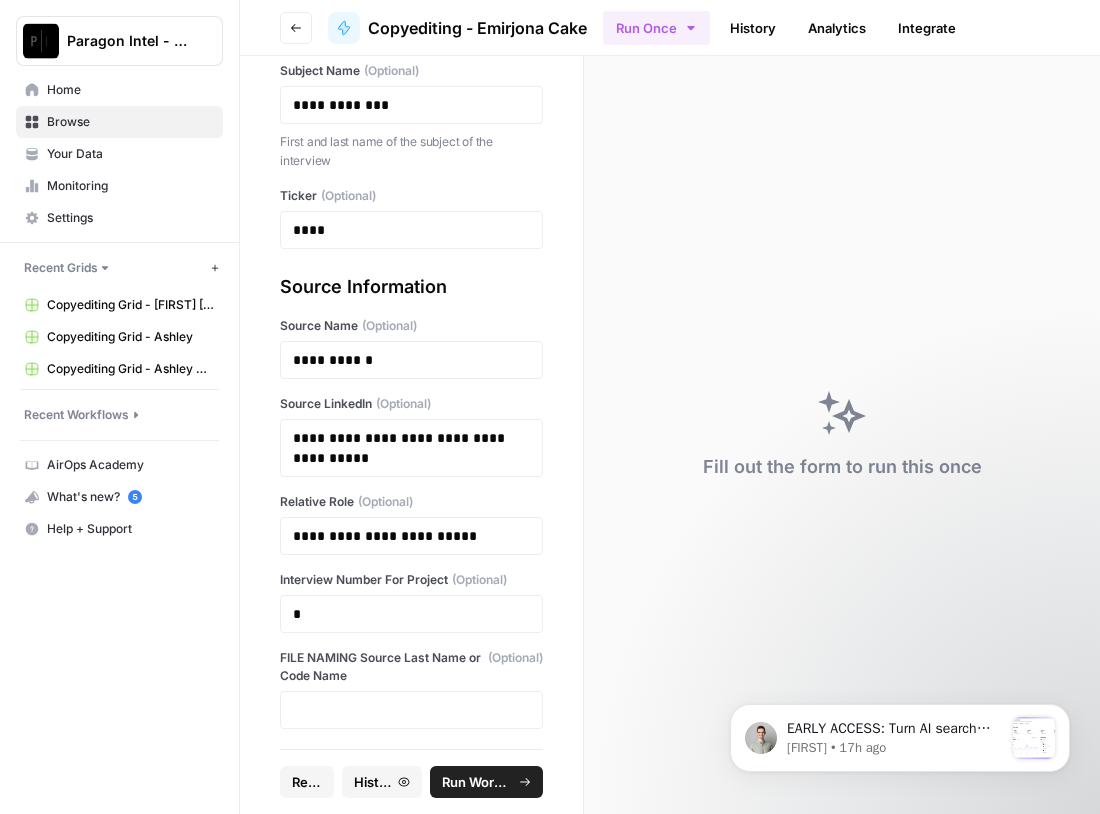 click on "Run Workflow" at bounding box center (486, 782) 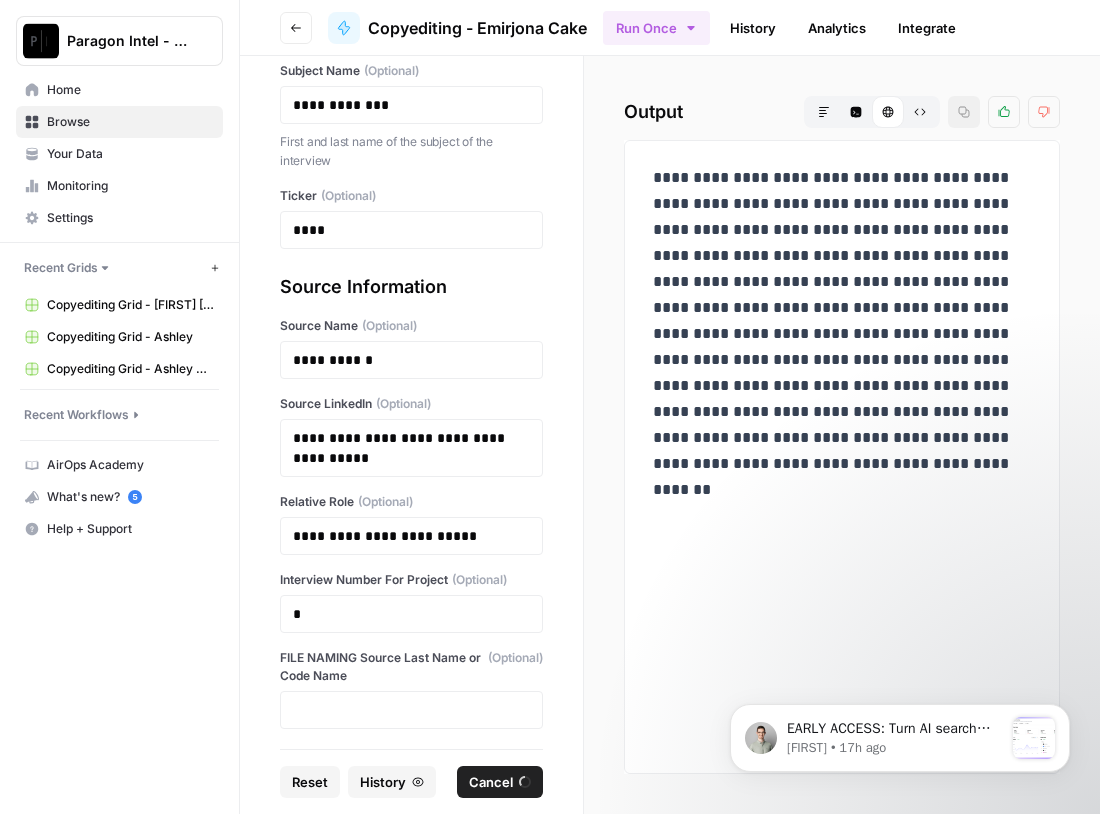 scroll, scrollTop: 0, scrollLeft: 0, axis: both 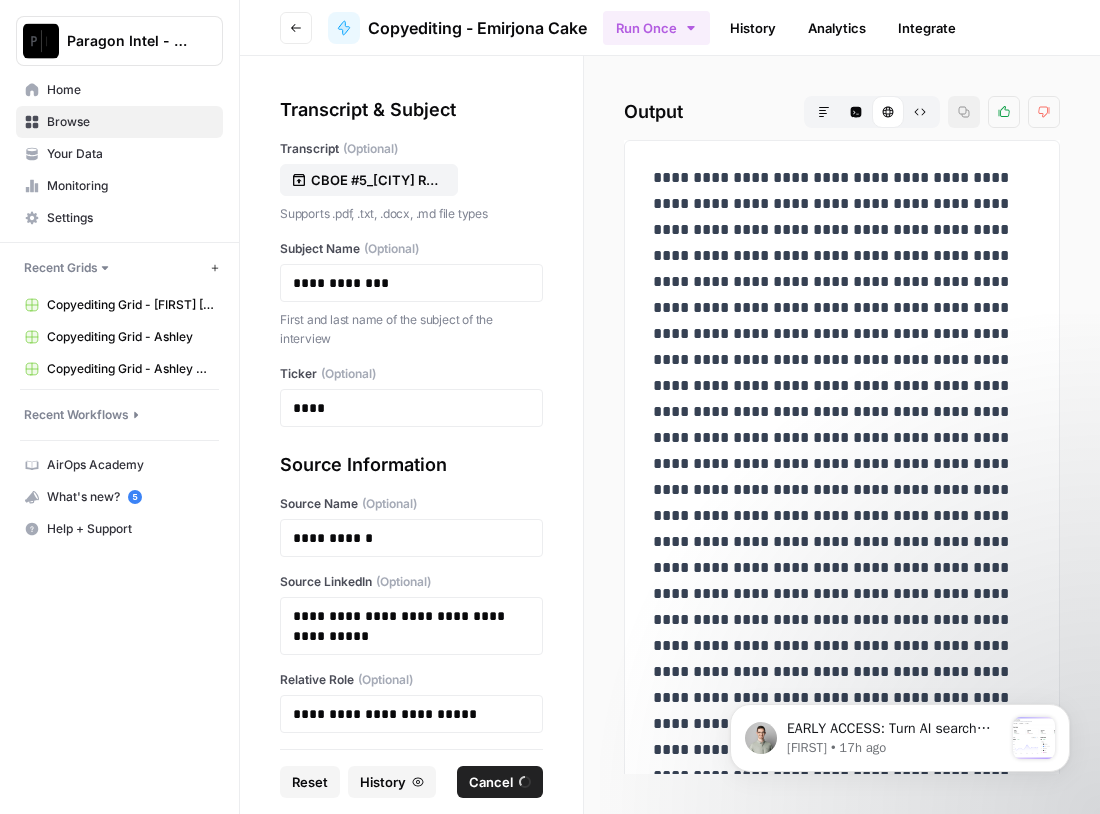 click on "Reset" at bounding box center (310, 782) 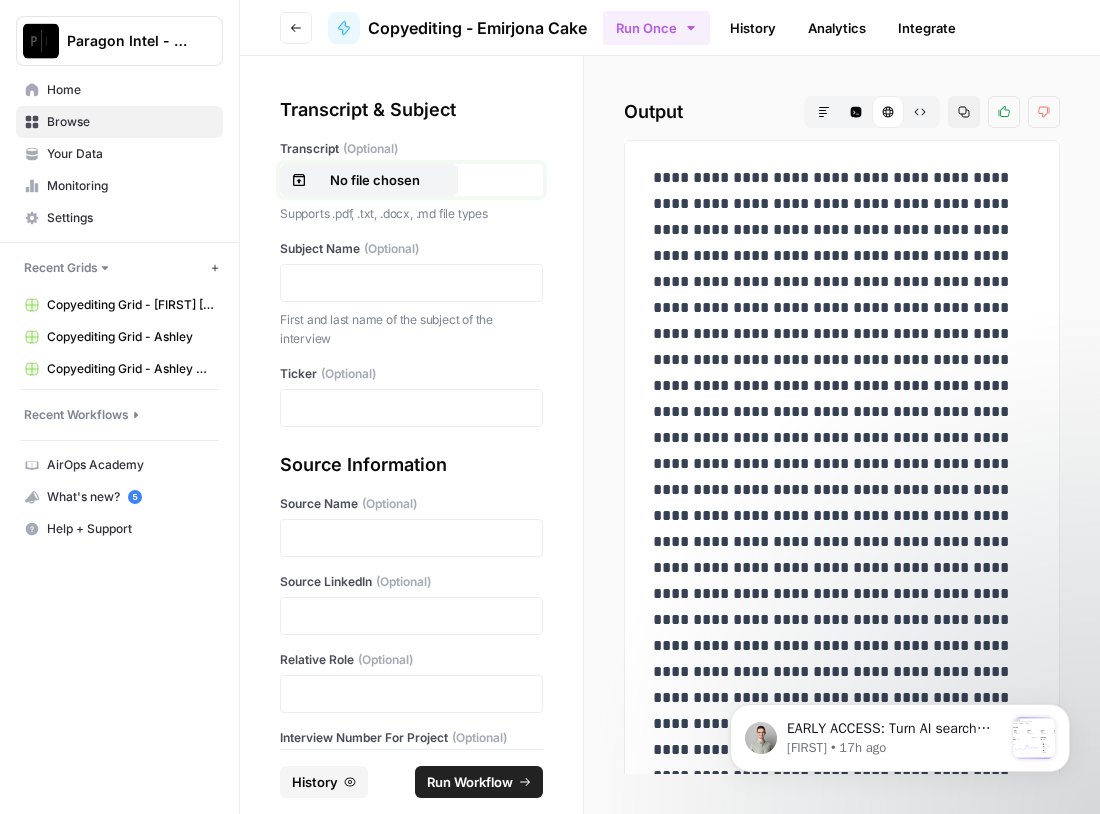 click on "No file chosen" at bounding box center (375, 180) 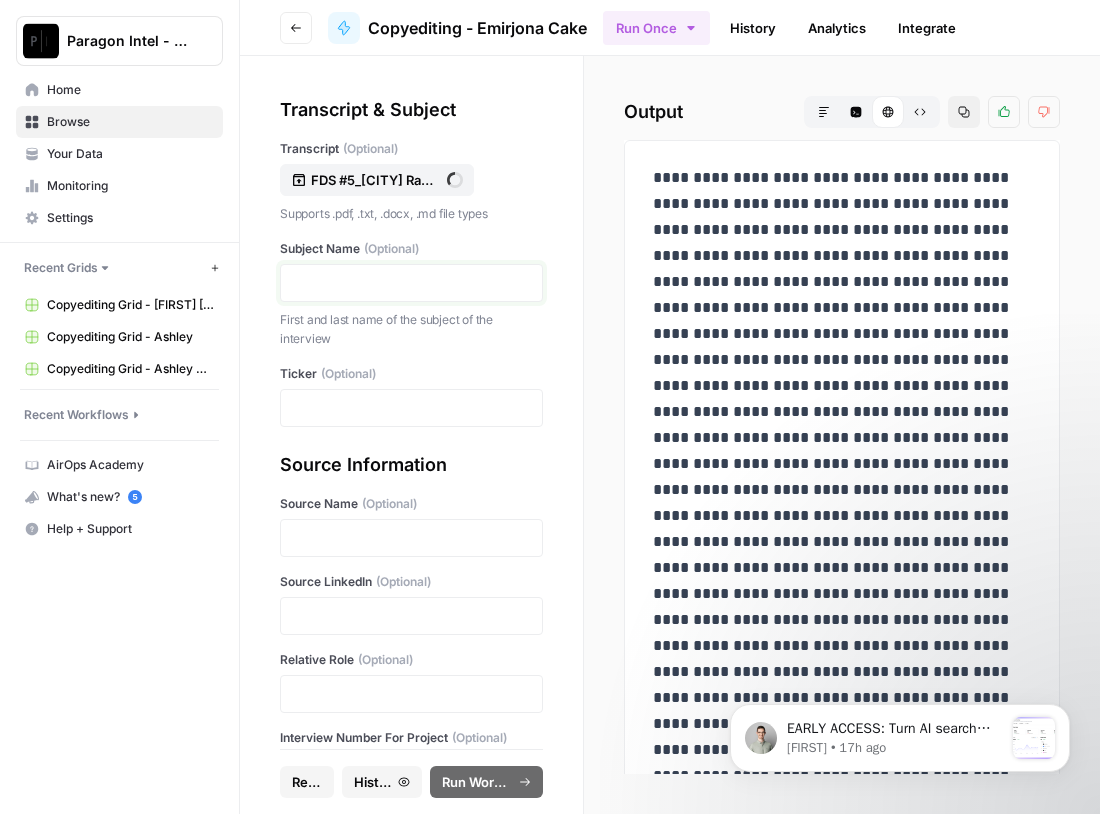 click at bounding box center (411, 283) 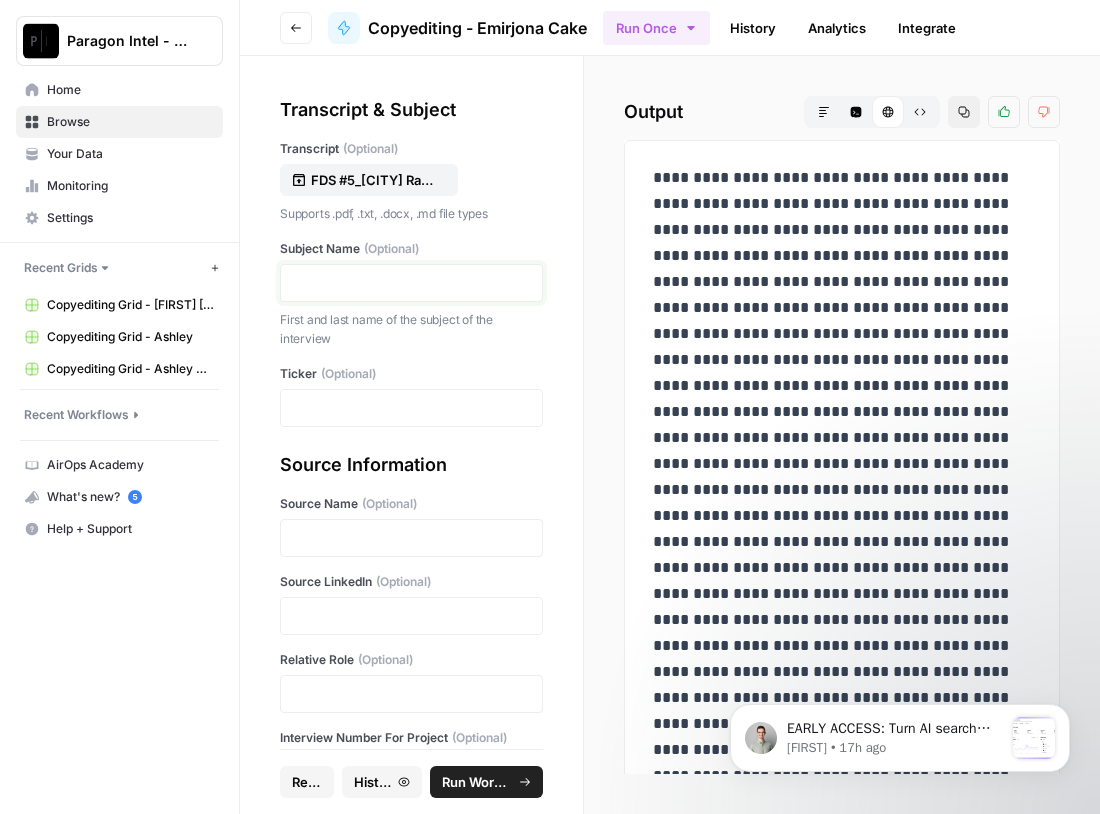 type 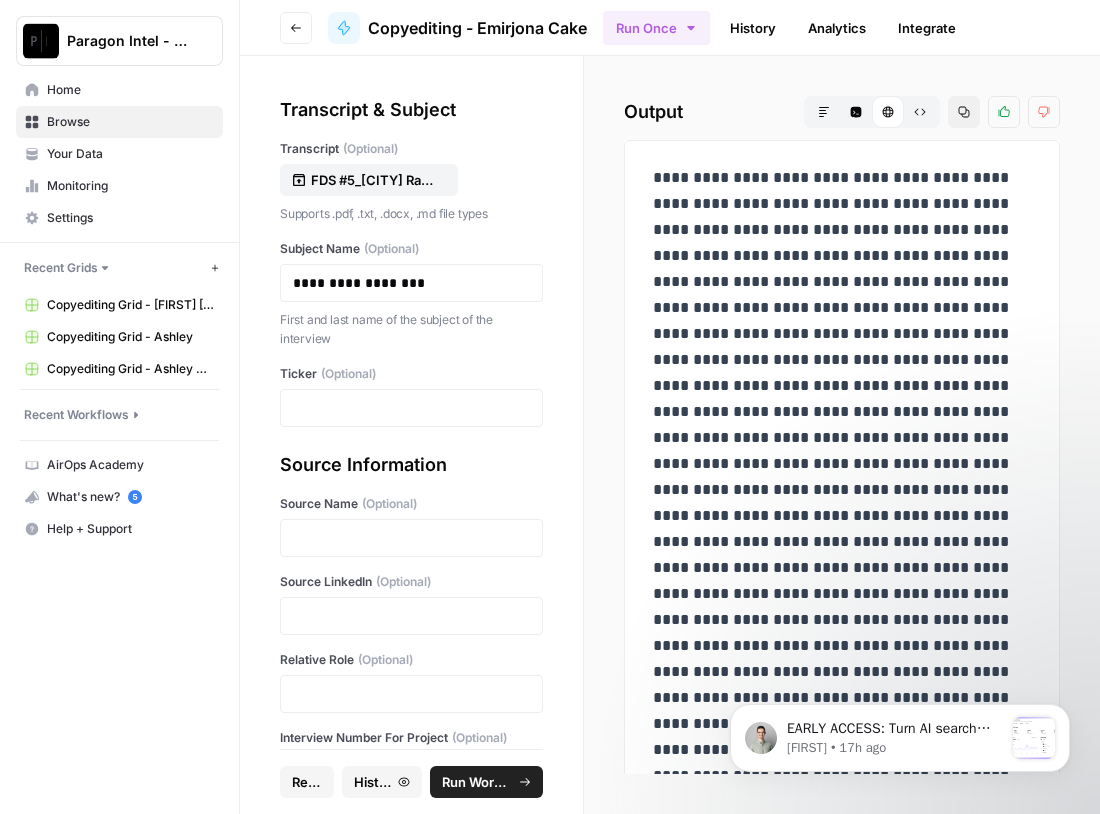 click at bounding box center (411, 408) 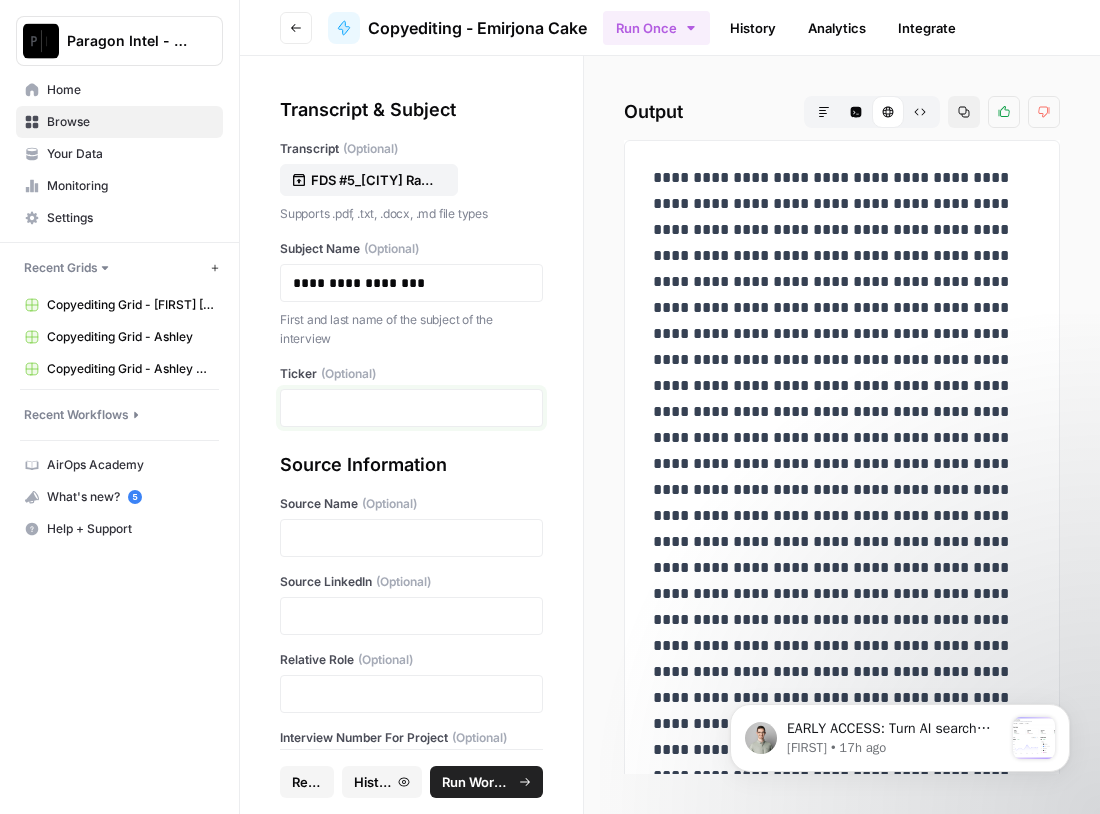 click at bounding box center (411, 408) 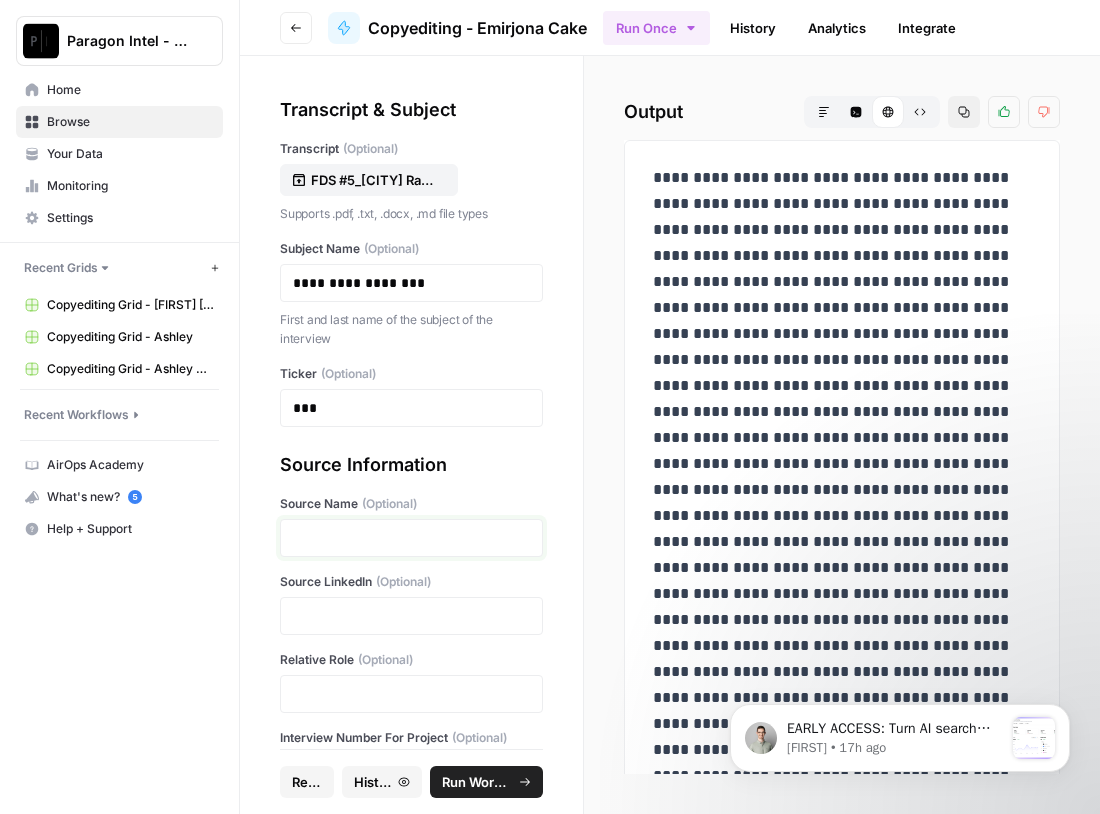 click at bounding box center (411, 538) 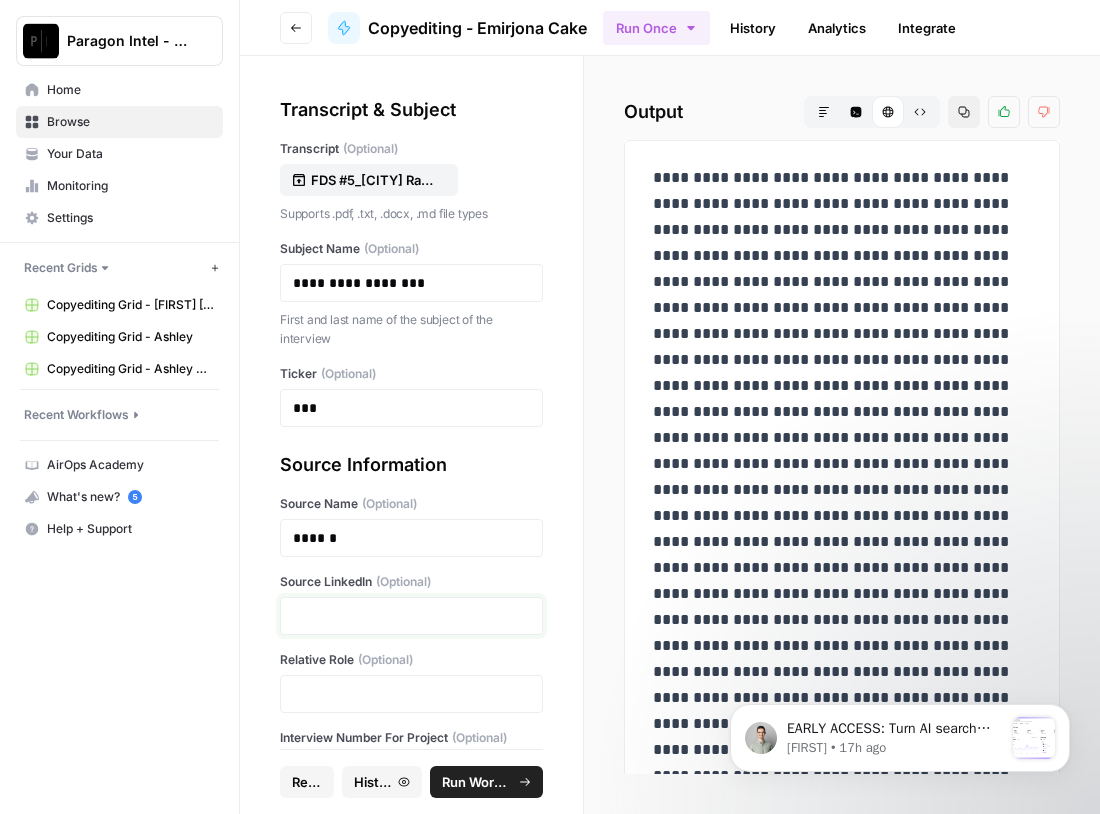click at bounding box center (411, 616) 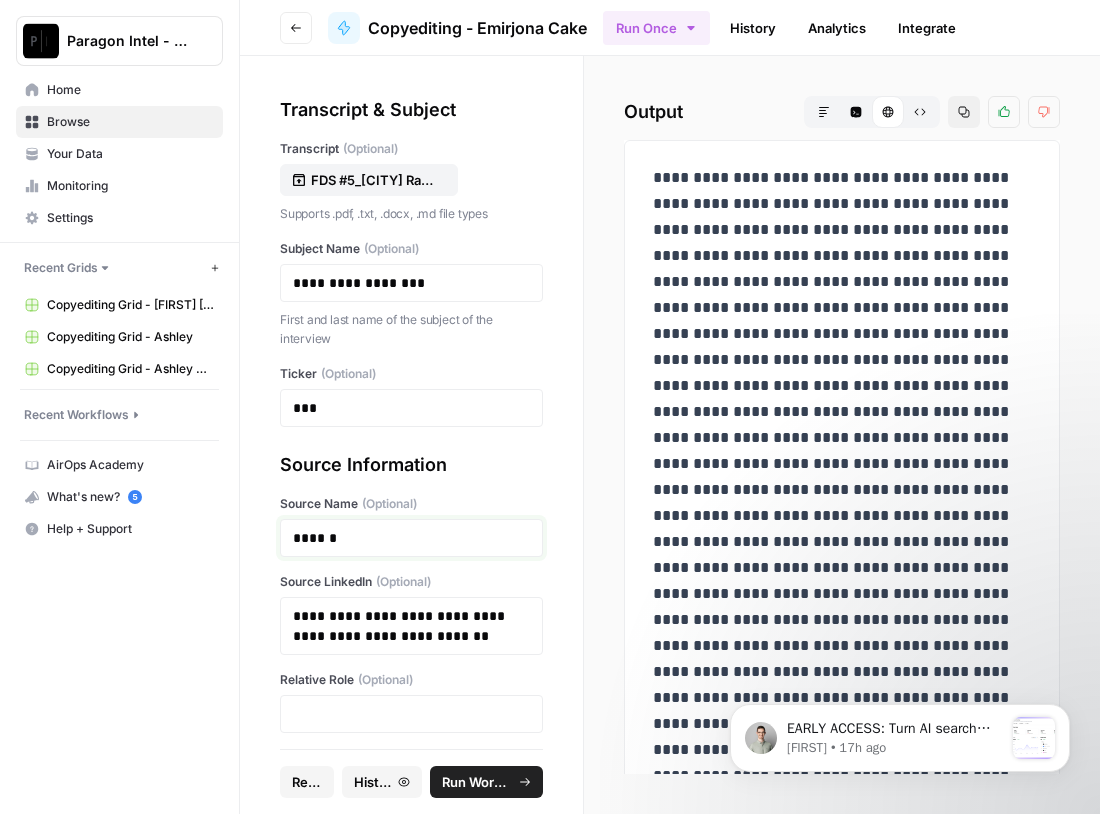 click on "******" at bounding box center (404, 538) 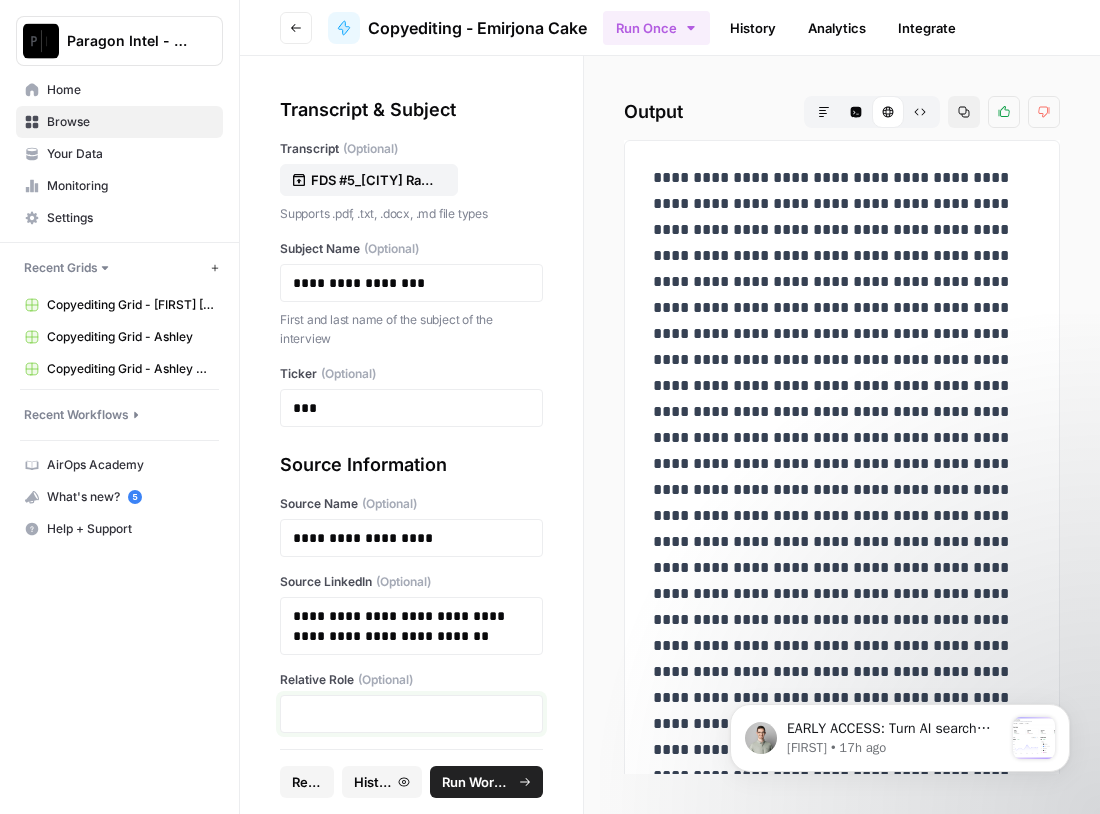 click at bounding box center (411, 714) 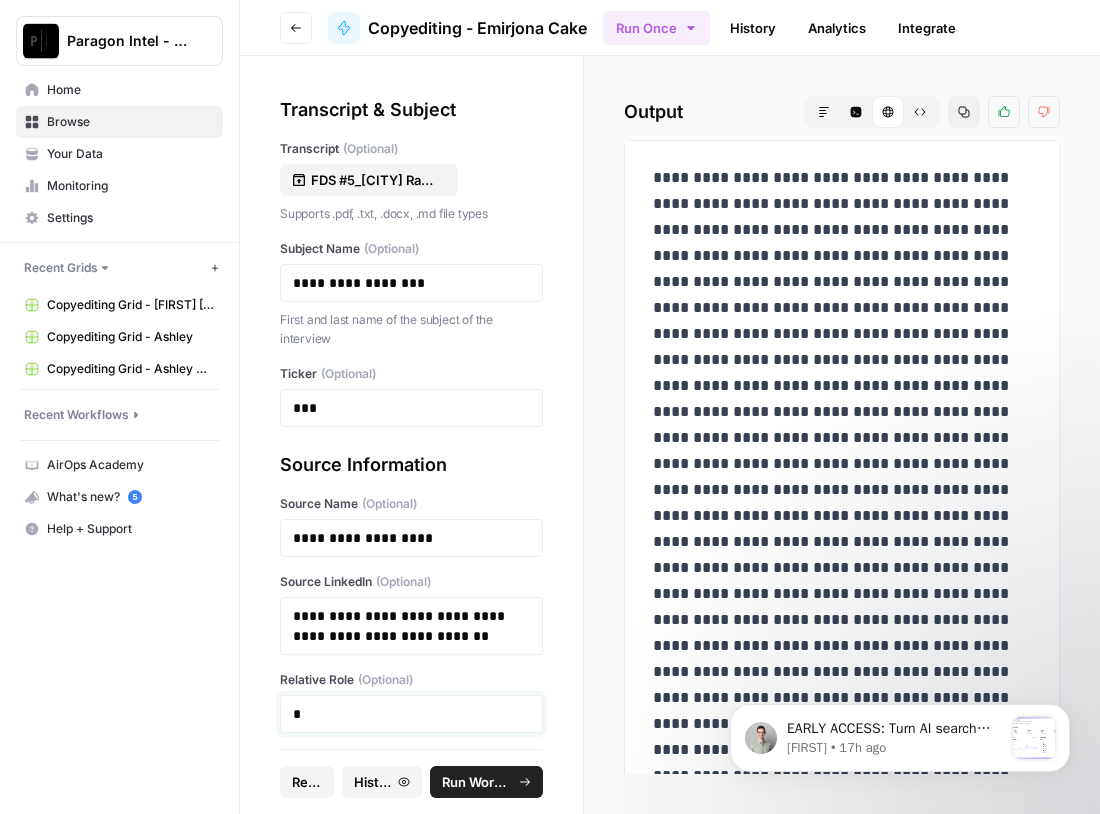 type 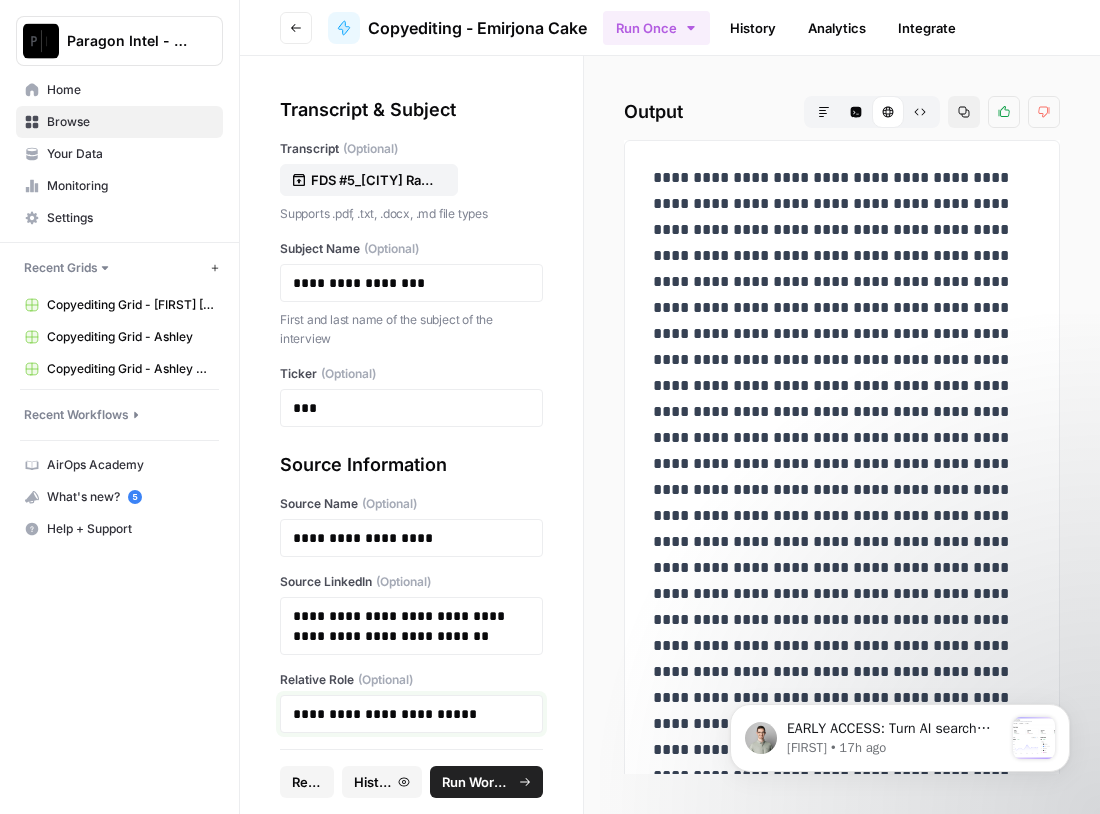 scroll, scrollTop: 178, scrollLeft: 0, axis: vertical 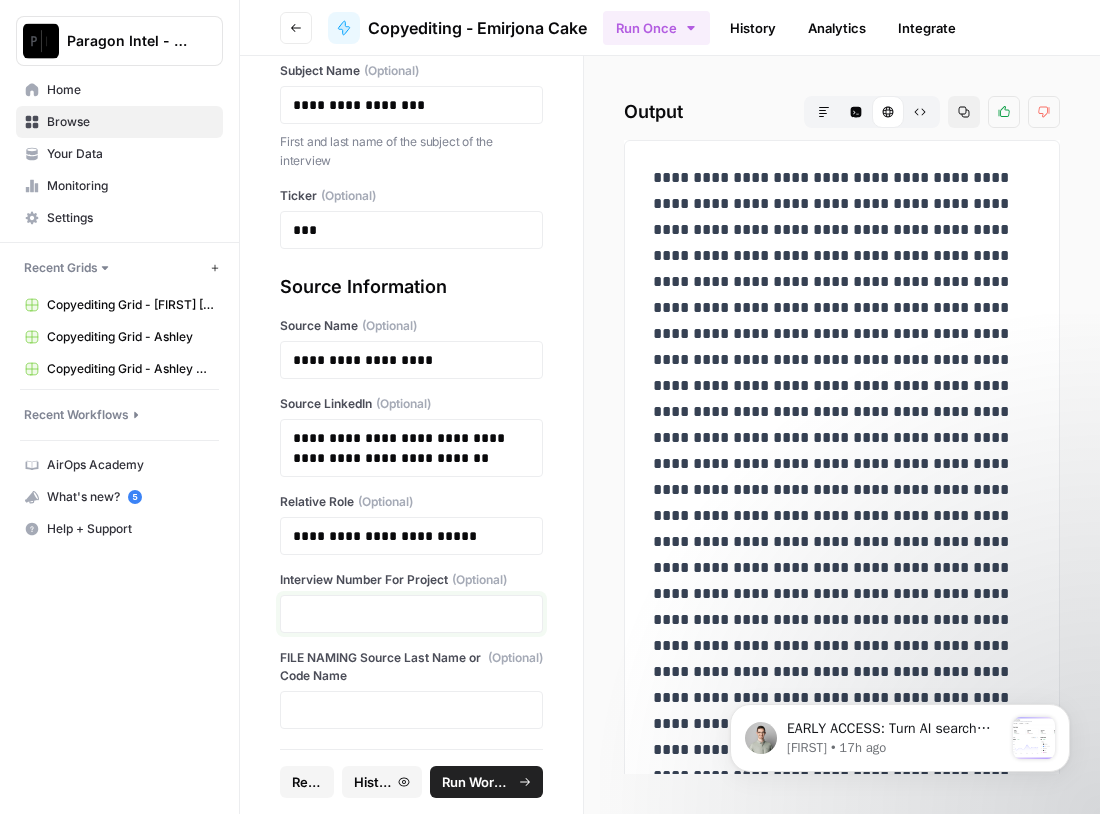 click at bounding box center [411, 614] 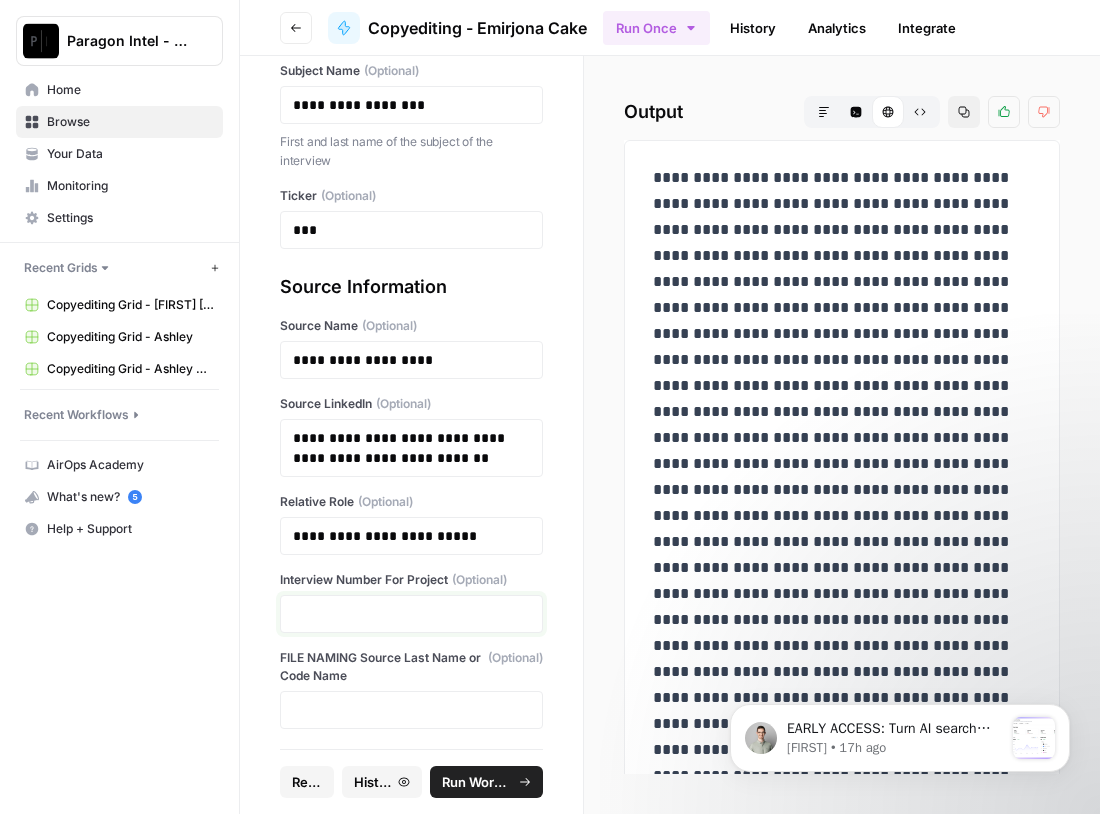 type 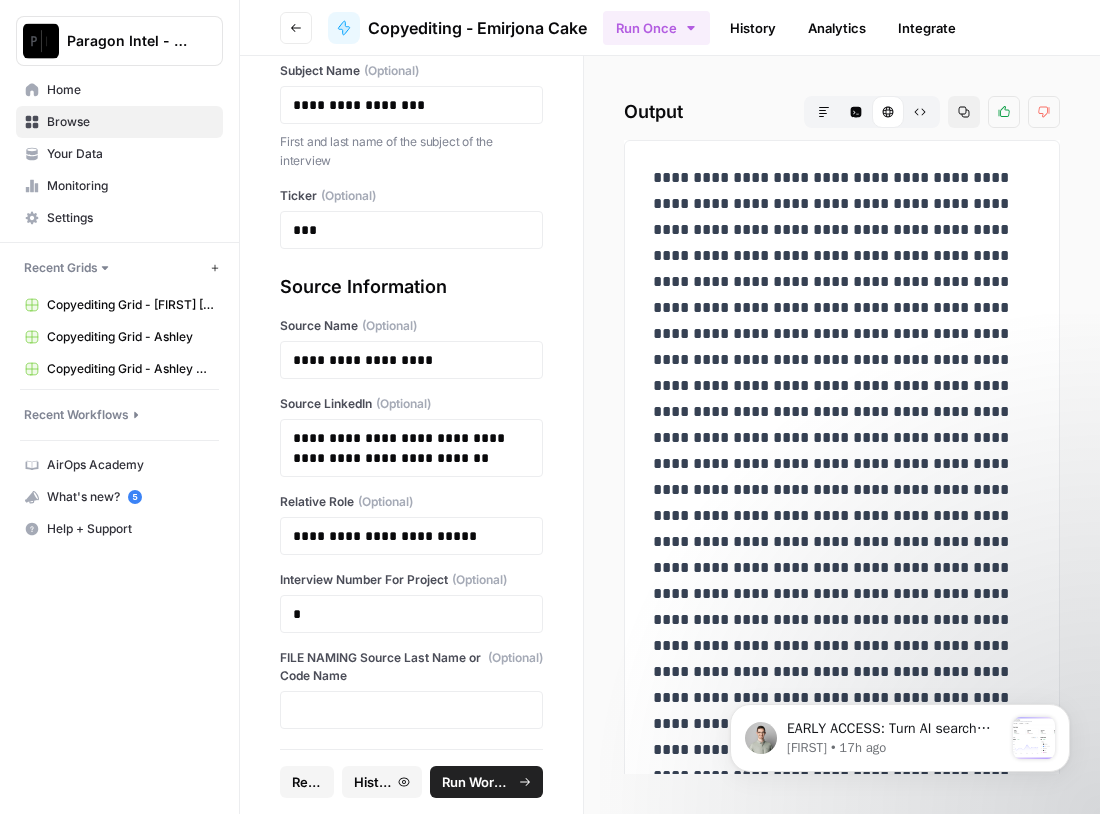 click on "Run Workflow" at bounding box center [477, 782] 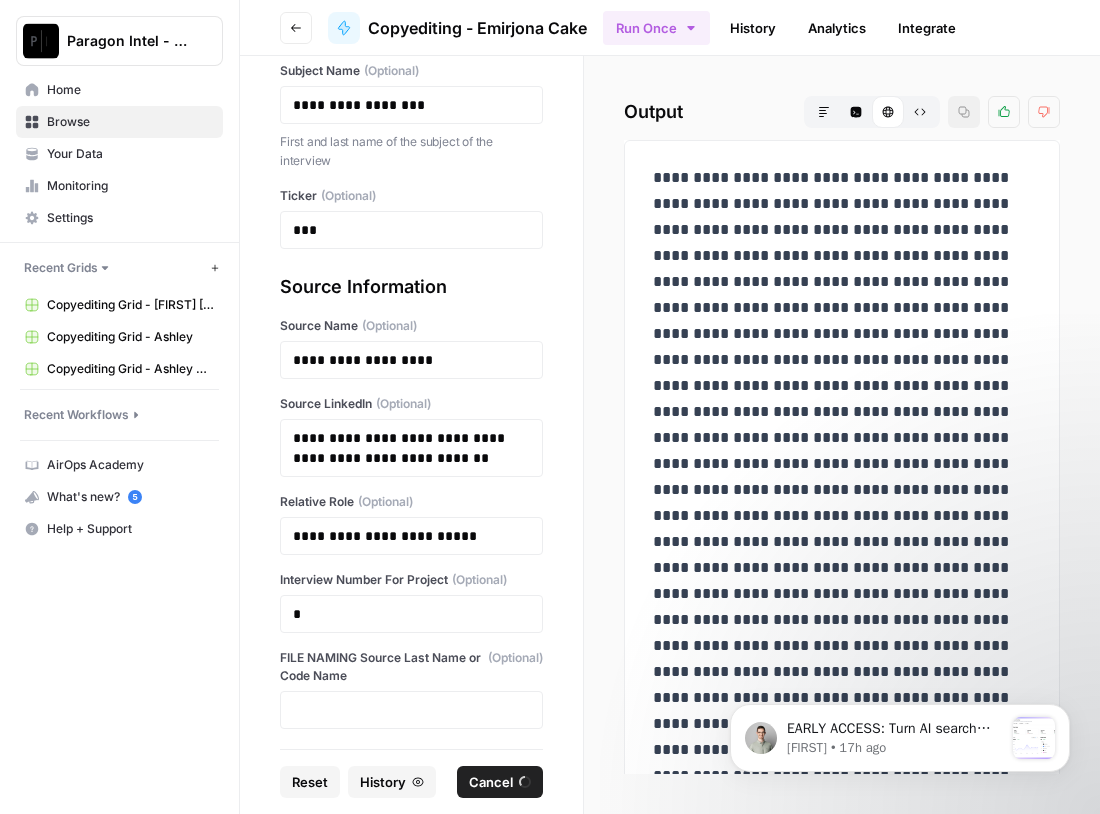 click on "Browse" at bounding box center [130, 122] 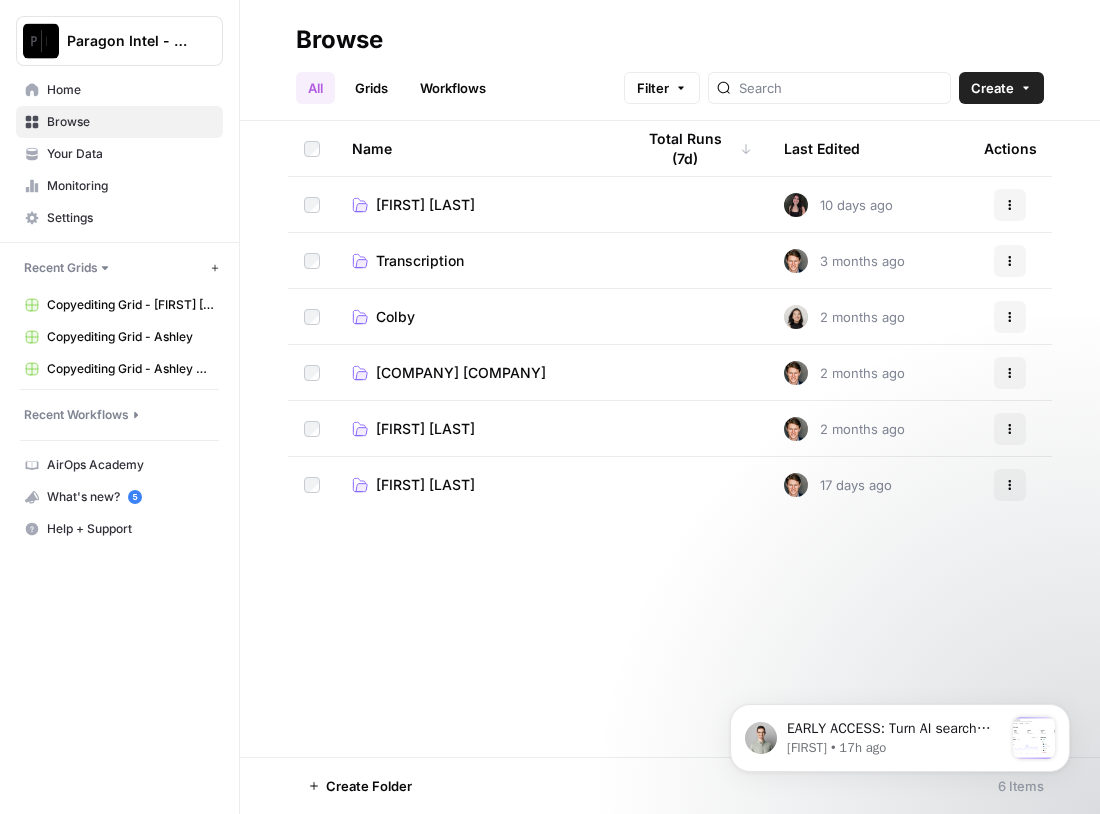 click on "[COMPANY] [COMPANY]" at bounding box center [461, 373] 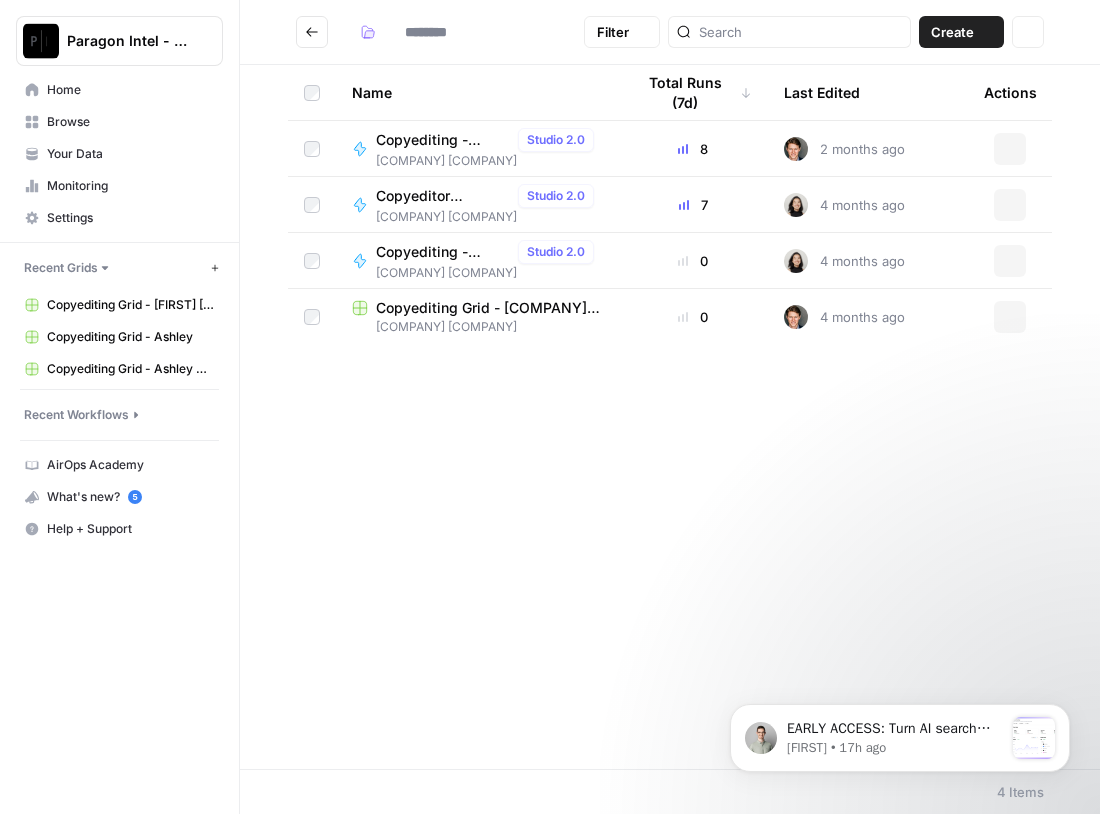 type on "**********" 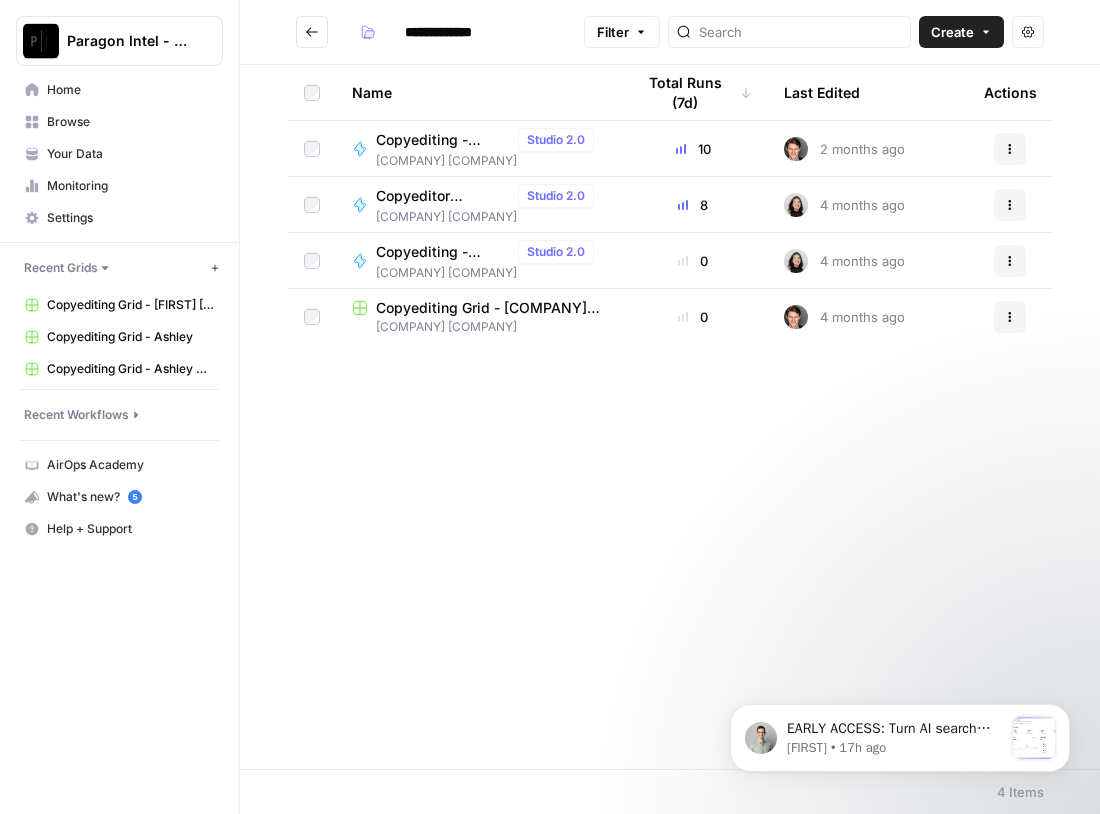click on "Copyediting Grid - [COMPANY] [COMPANY]" at bounding box center [489, 308] 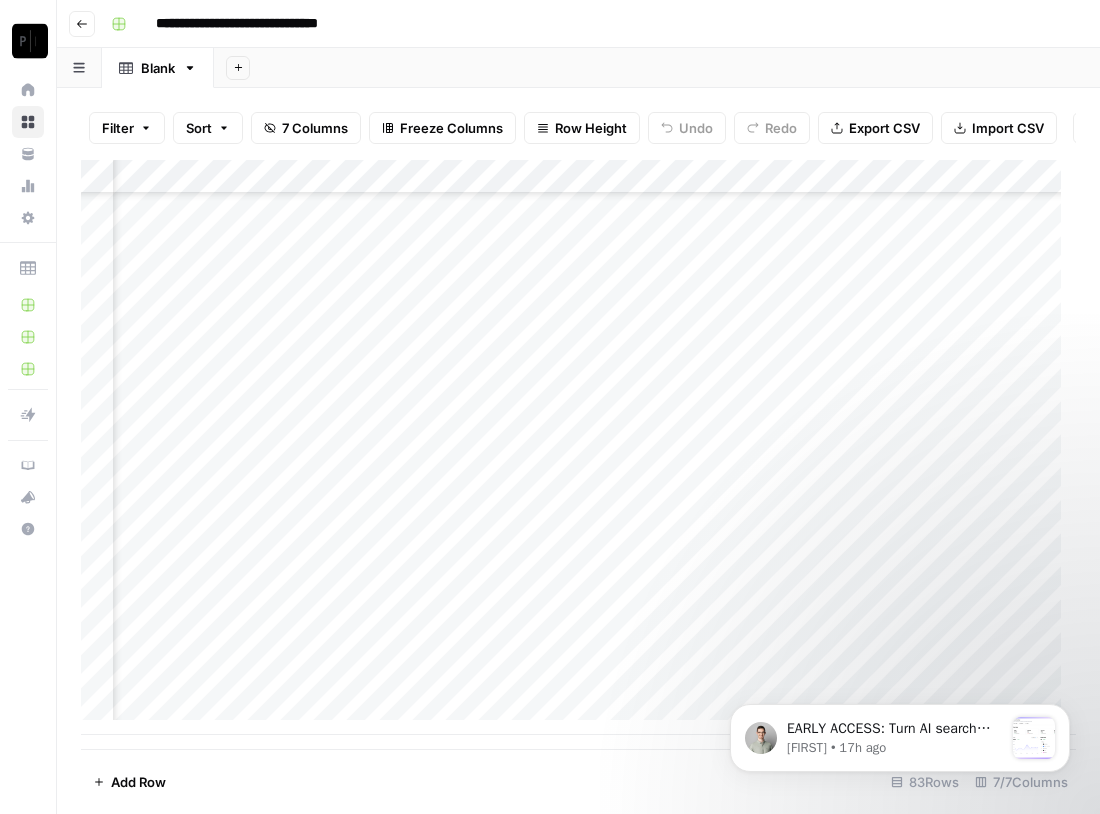 scroll, scrollTop: 2328, scrollLeft: 470, axis: both 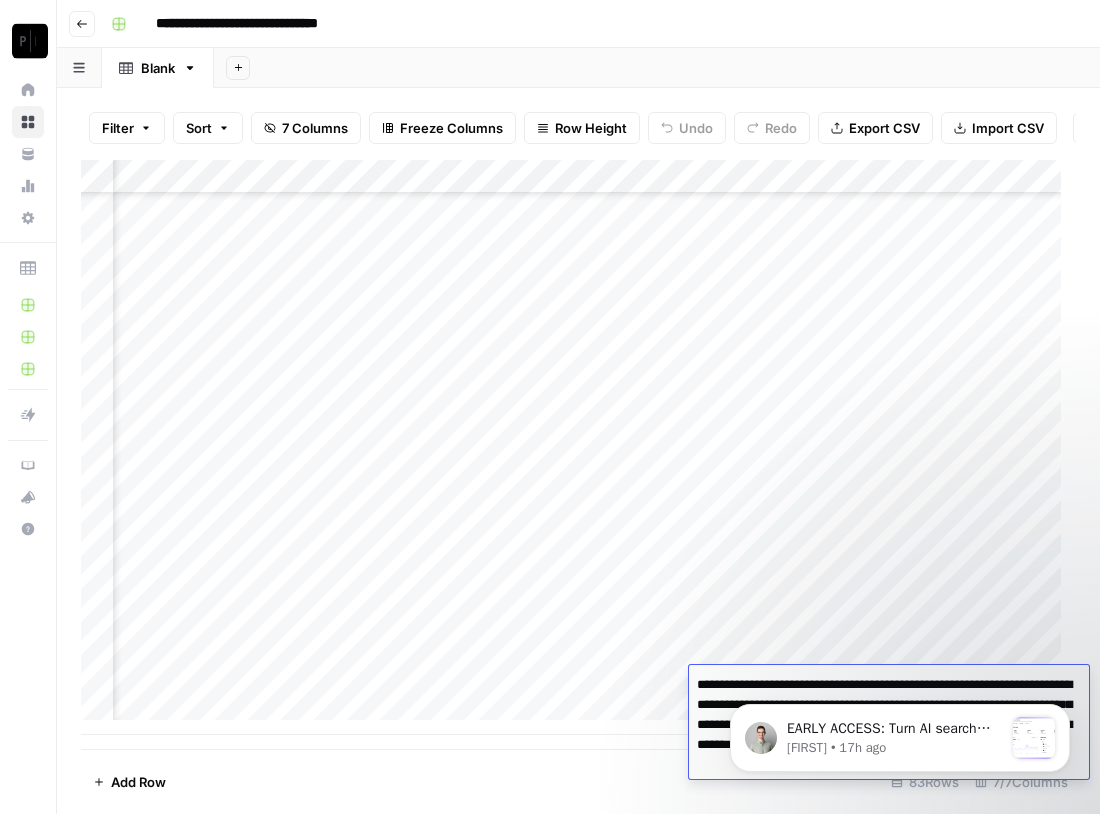 click on "**********" at bounding box center [889, 725] 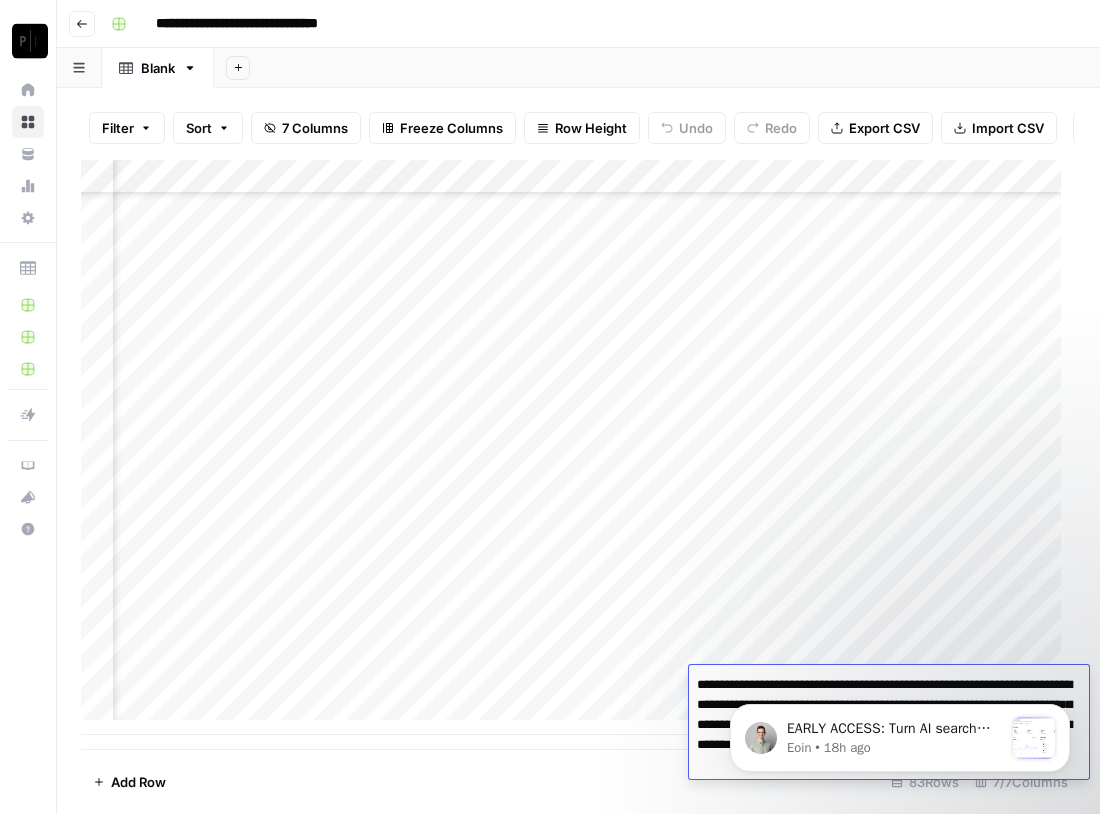 click on "EARLY ACCESS: Turn AI search insights into action.  The ability to turn visibility insights into actions is now available in early access. See how you stack up in AI search and take action in four ways: refresh existing content, create new, win back third-party citations, or engage in social conversations.     Space is limited. Book a call to join early access. [FIRST] • 18h ago" at bounding box center [900, 647] 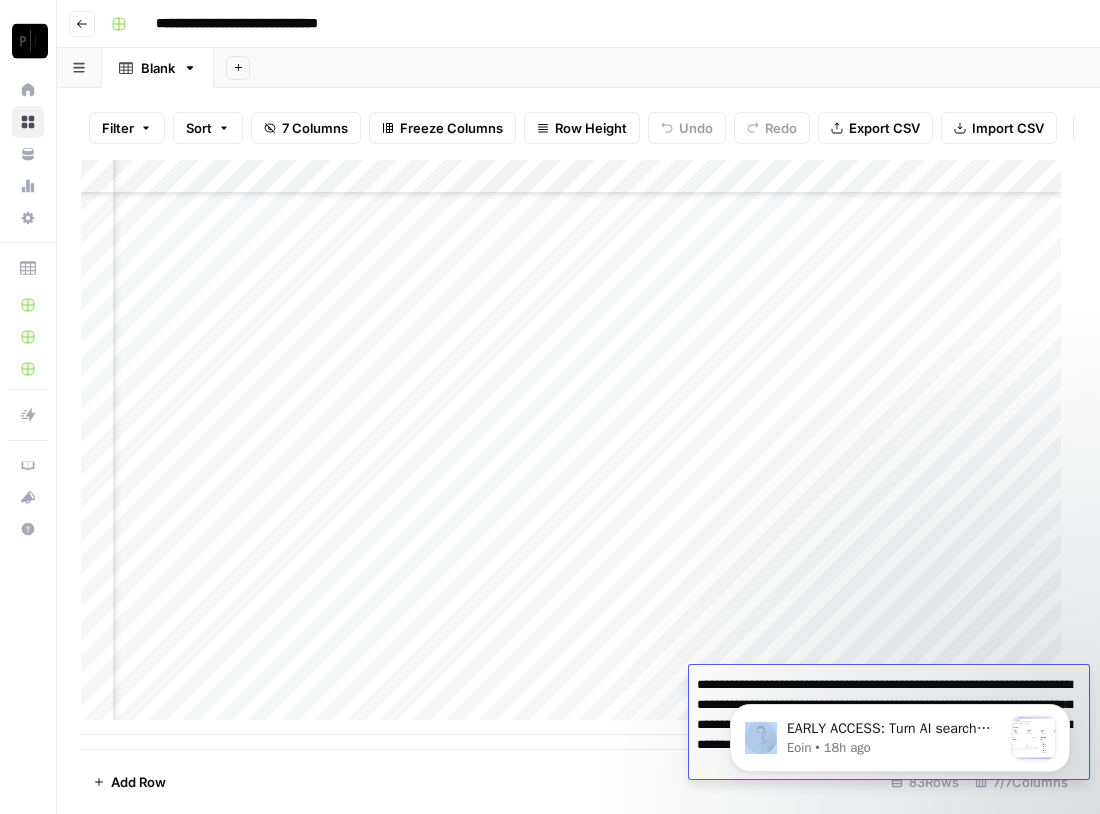 click on "EARLY ACCESS: Turn AI search insights into action.  The ability to turn visibility insights into actions is now available in early access. See how you stack up in AI search and take action in four ways: refresh existing content, create new, win back third-party citations, or engage in social conversations.     Space is limited. Book a call to join early access. [FIRST] • 18h ago" at bounding box center [900, 647] 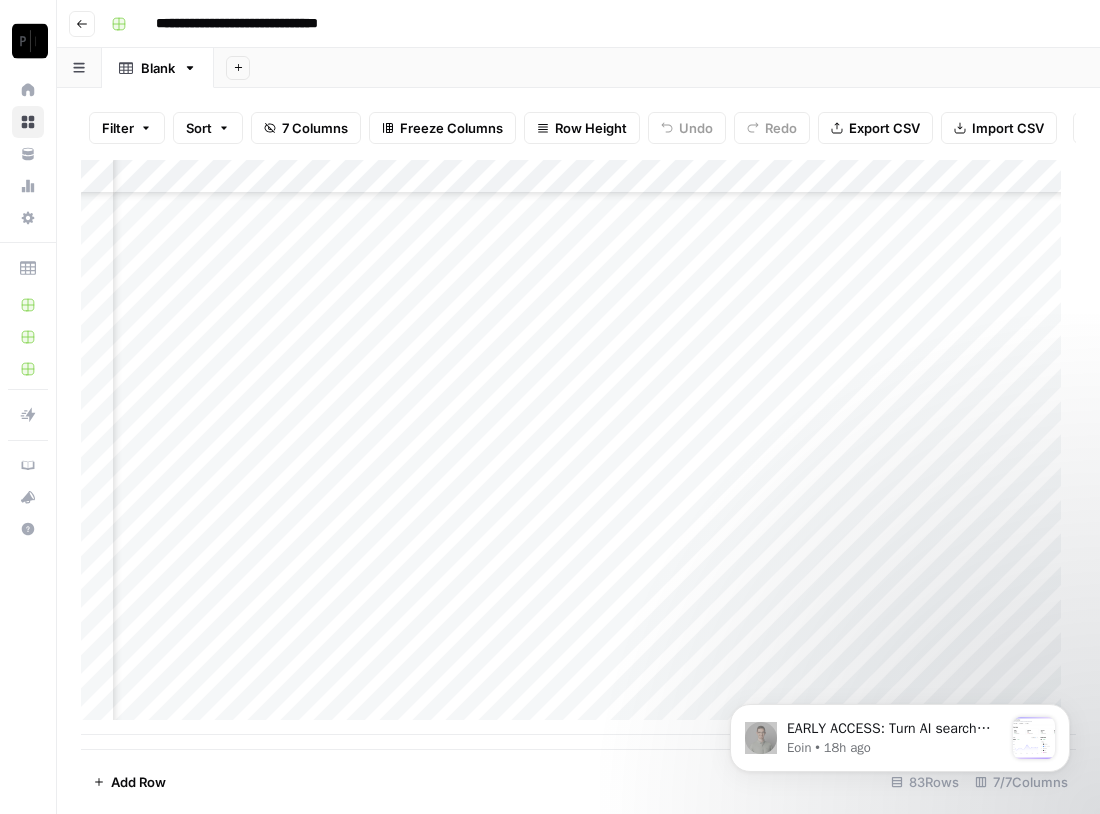 click on "Add Column" at bounding box center [578, 447] 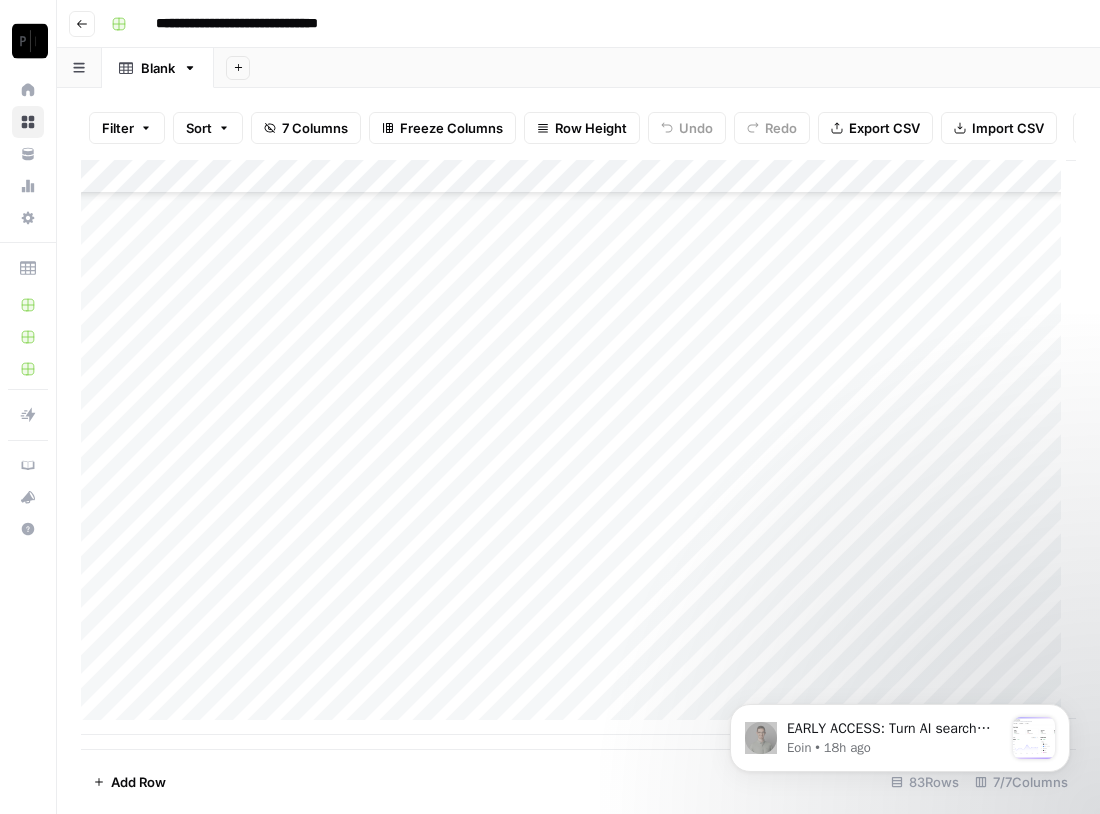 scroll, scrollTop: 2328, scrollLeft: 0, axis: vertical 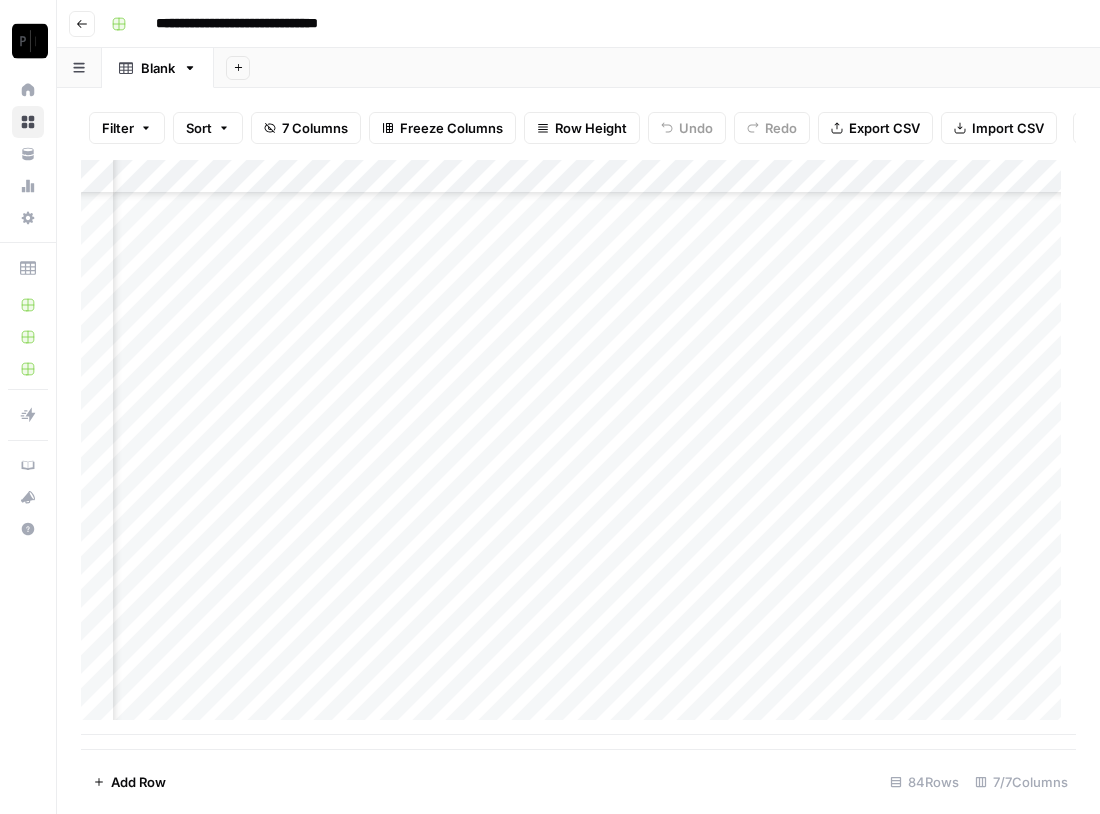 click on "Add Column" at bounding box center [578, 447] 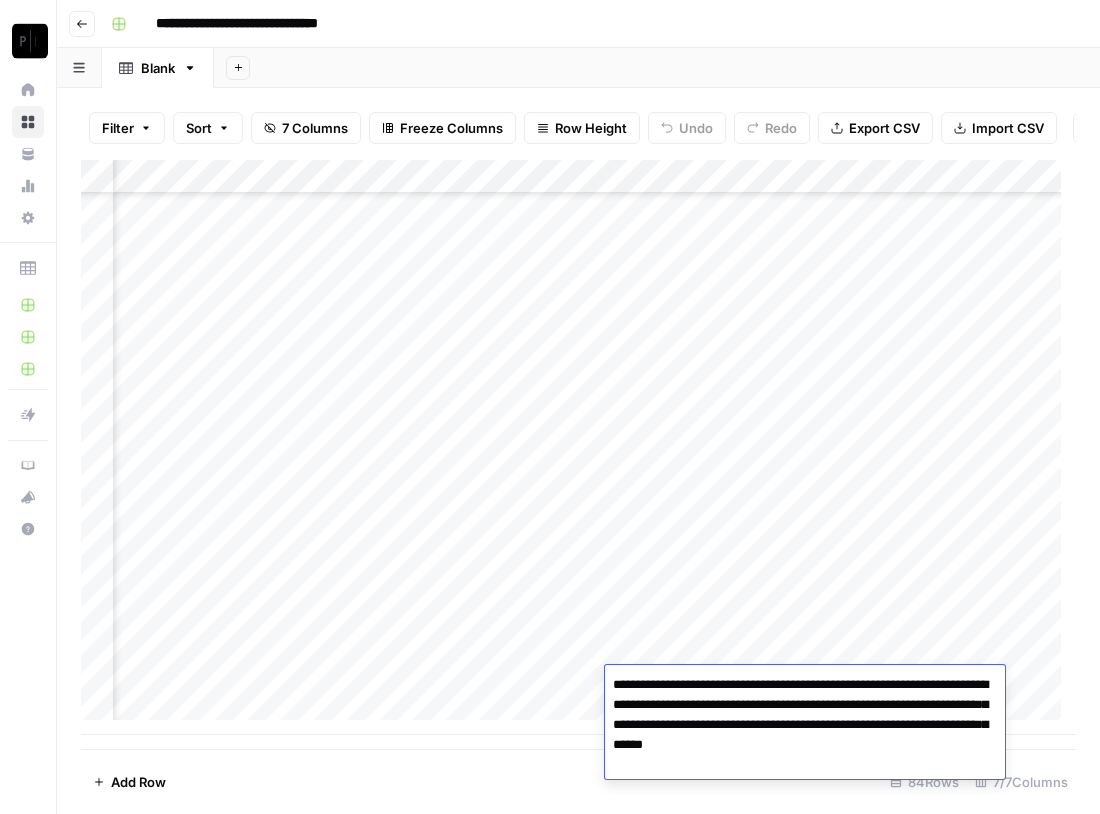 click on "**********" at bounding box center (805, 725) 